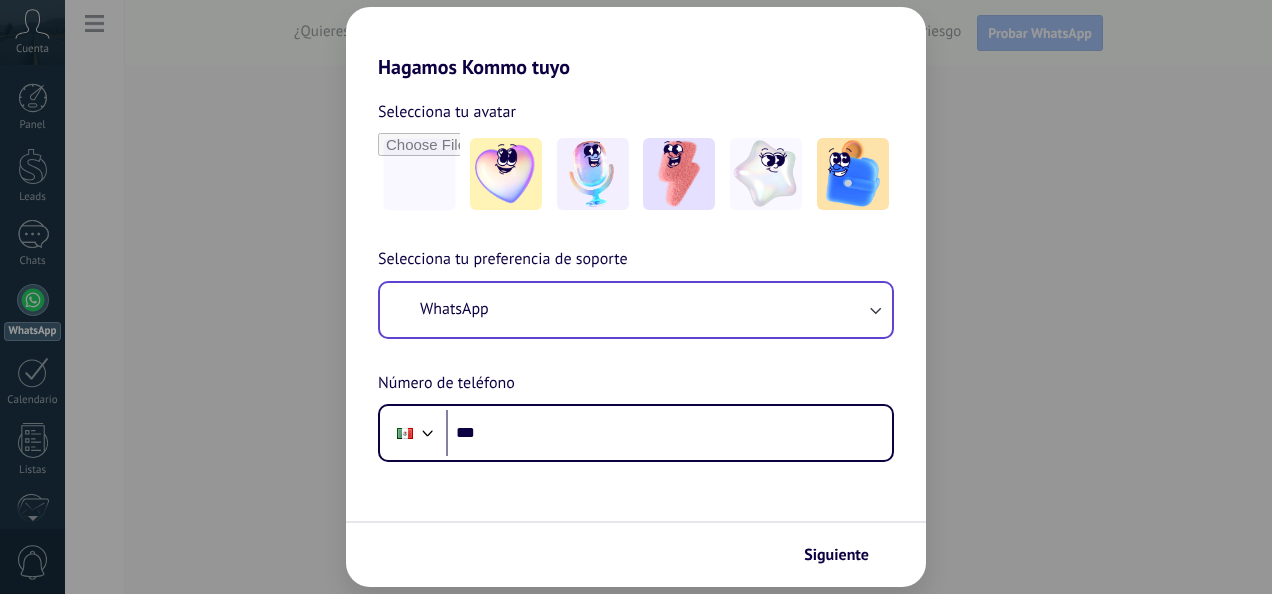 scroll, scrollTop: 0, scrollLeft: 0, axis: both 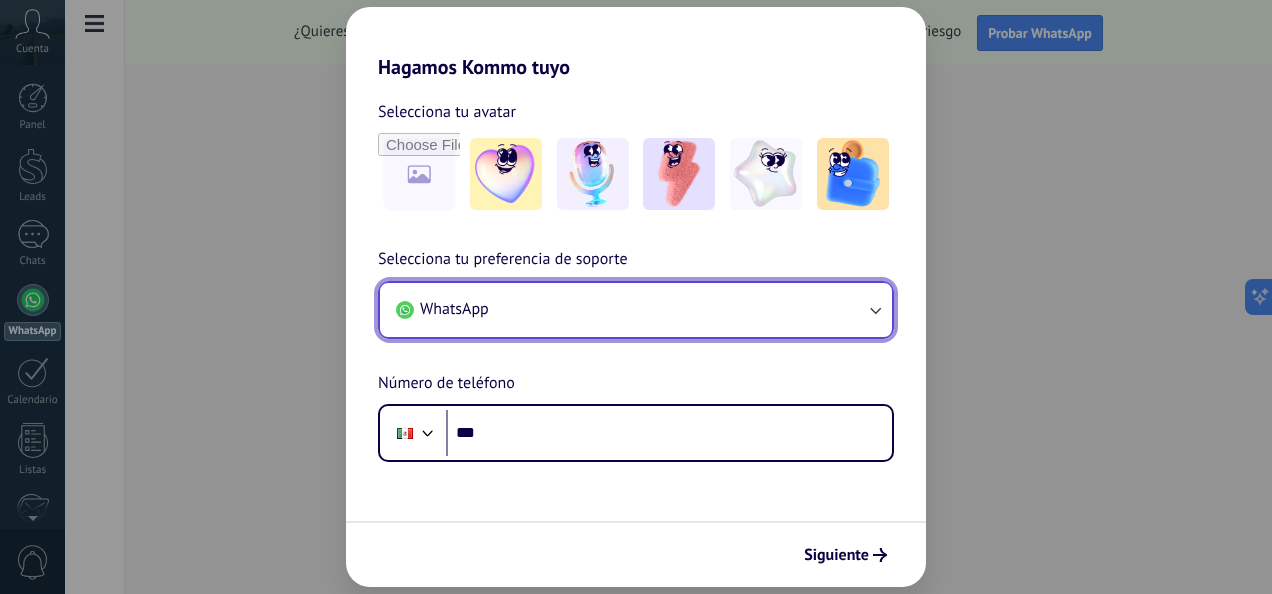 click on "WhatsApp" at bounding box center [636, 310] 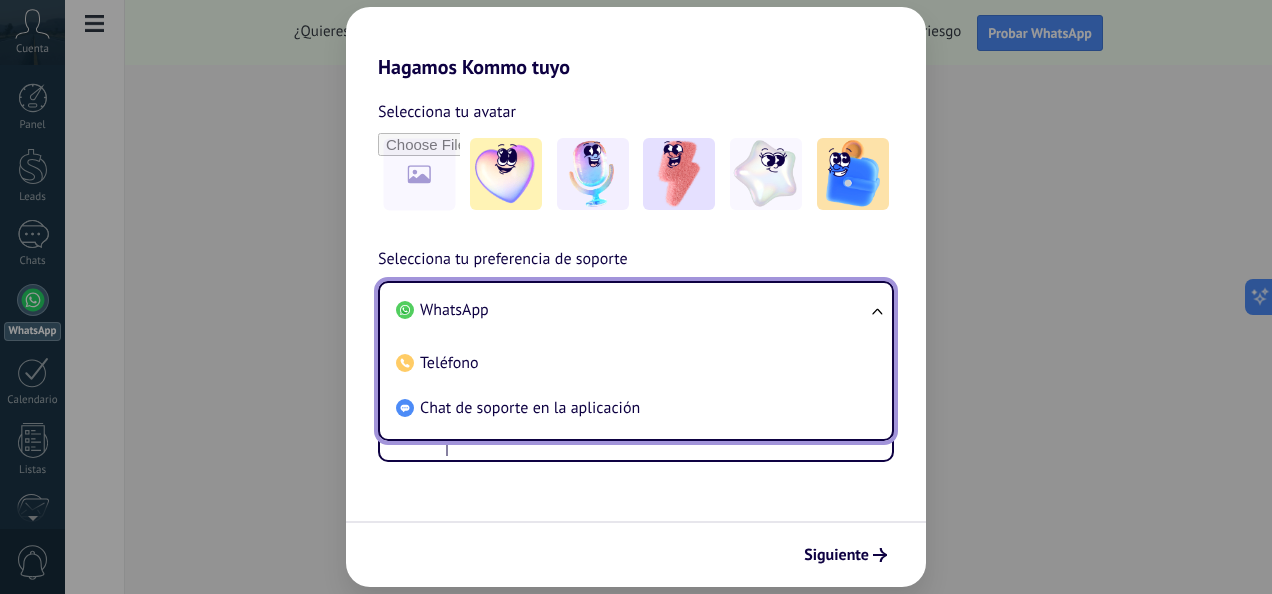 click on "Hagamos Kommo tuyo Selecciona tu avatar Selecciona tu preferencia de soporte WhatsApp WhatsApp Teléfono Chat de soporte en la aplicación Número de teléfono Phone *** Siguiente" at bounding box center (636, 297) 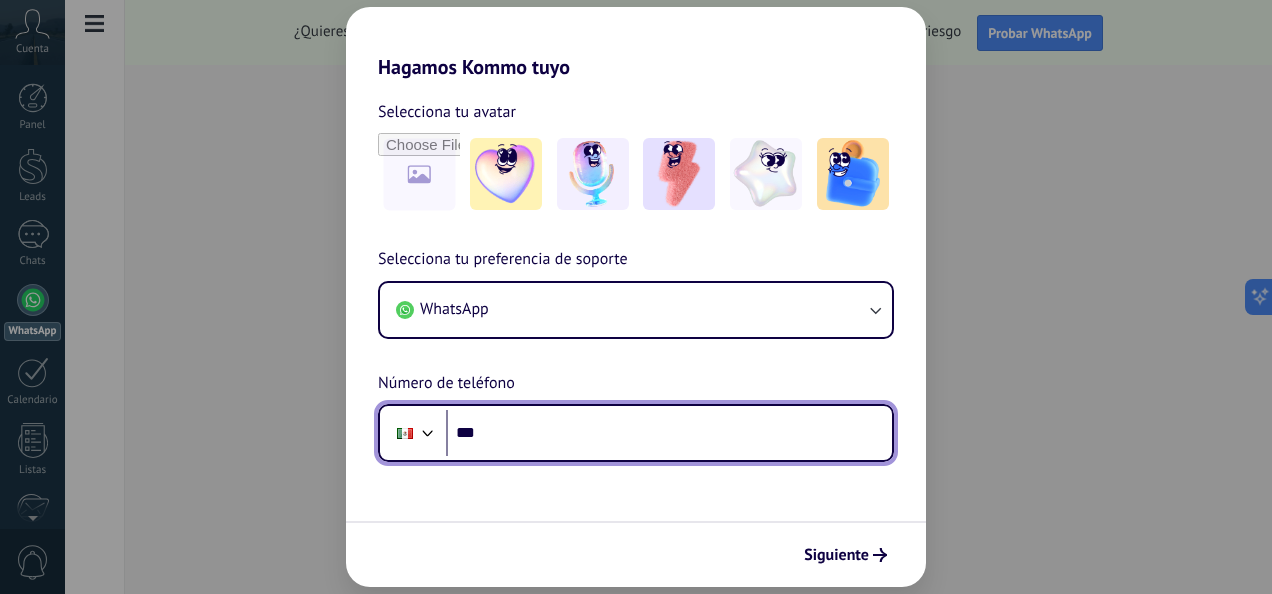 click on "***" at bounding box center [669, 433] 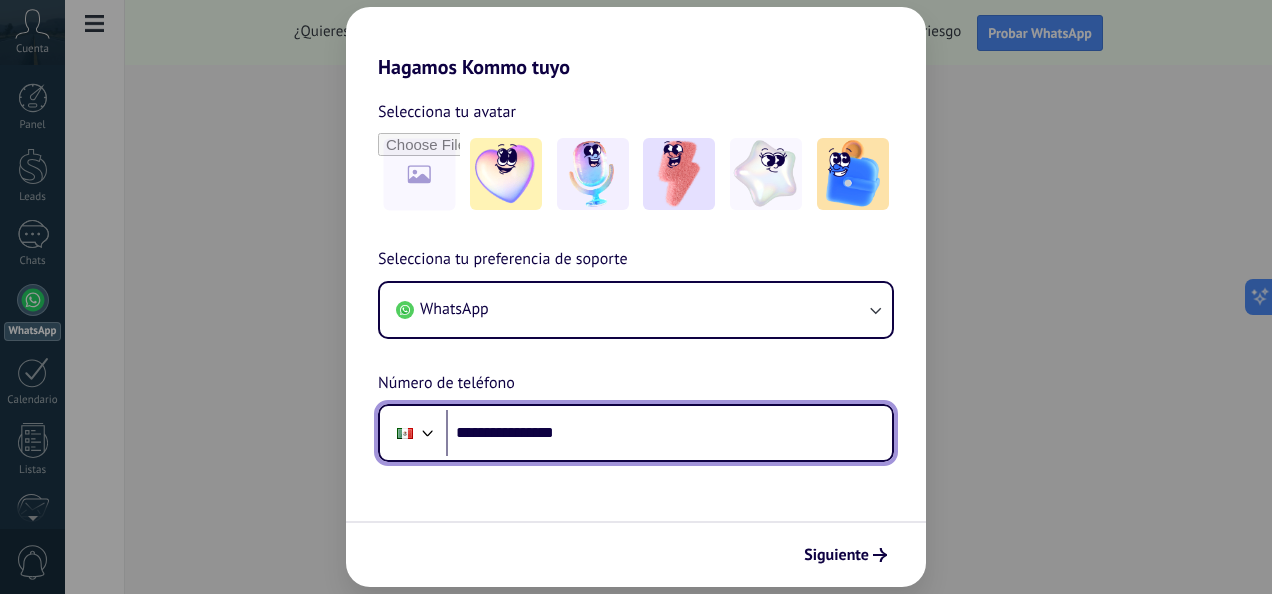 type on "**********" 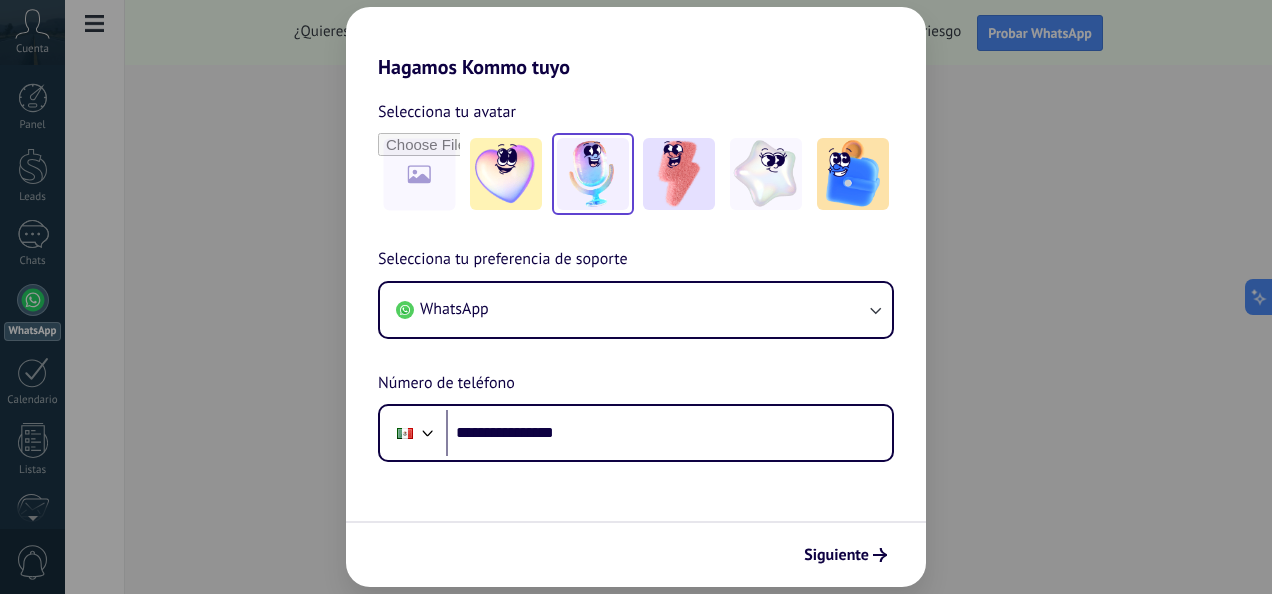 click at bounding box center (593, 174) 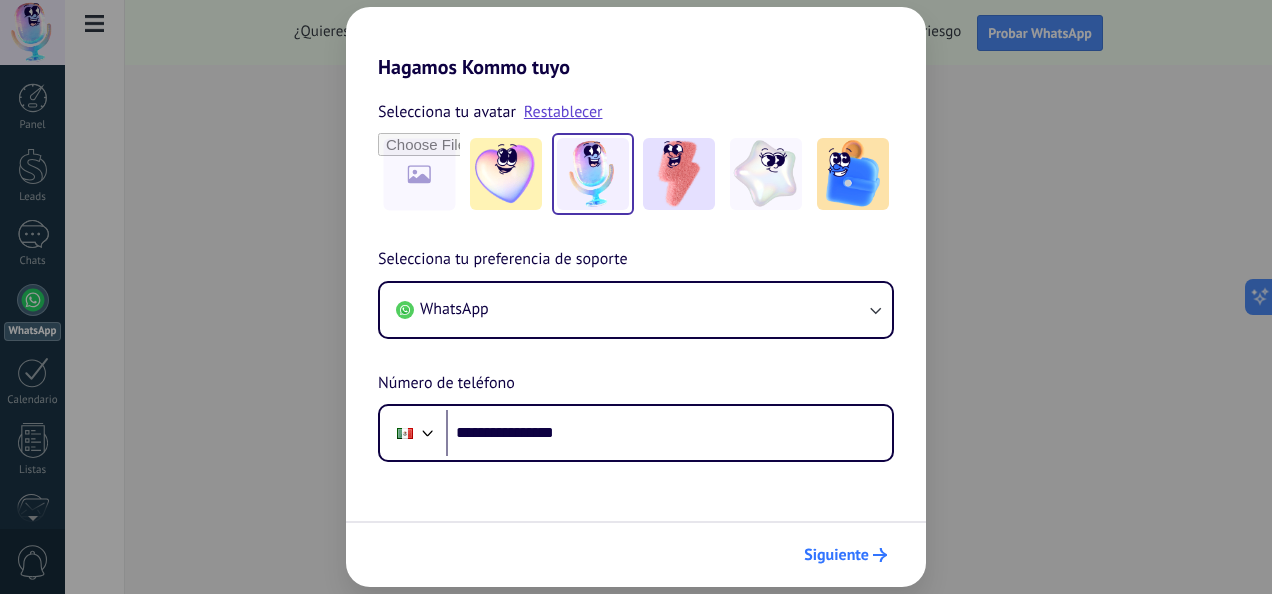 click on "Siguiente" at bounding box center [836, 555] 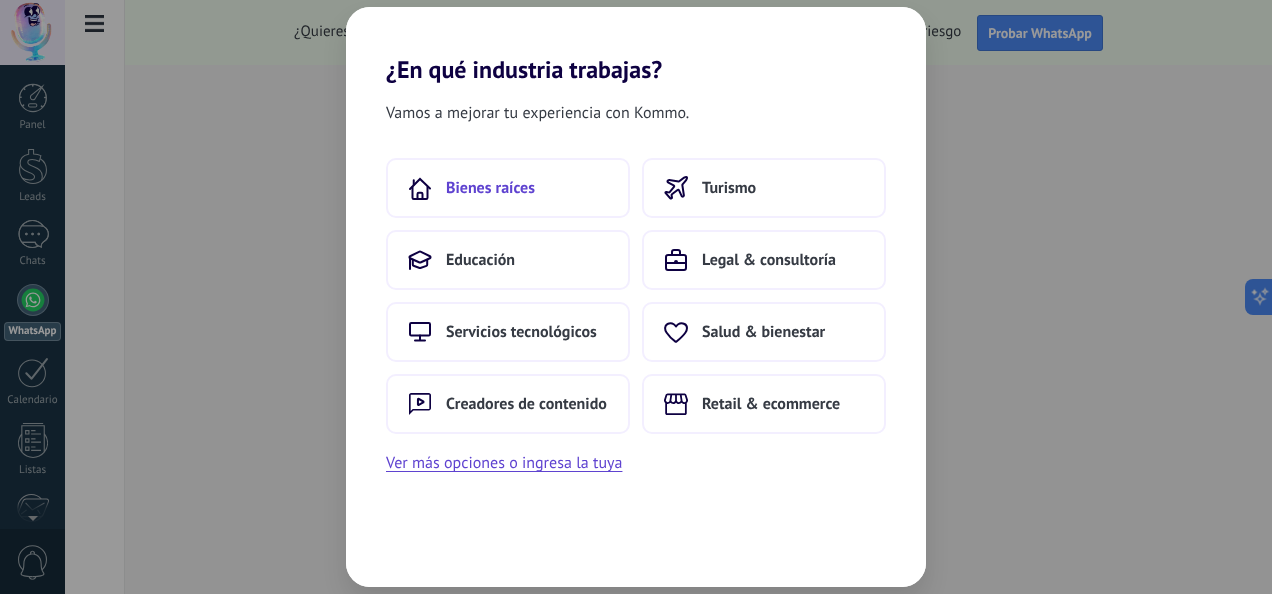 click on "Bienes raíces" at bounding box center [508, 188] 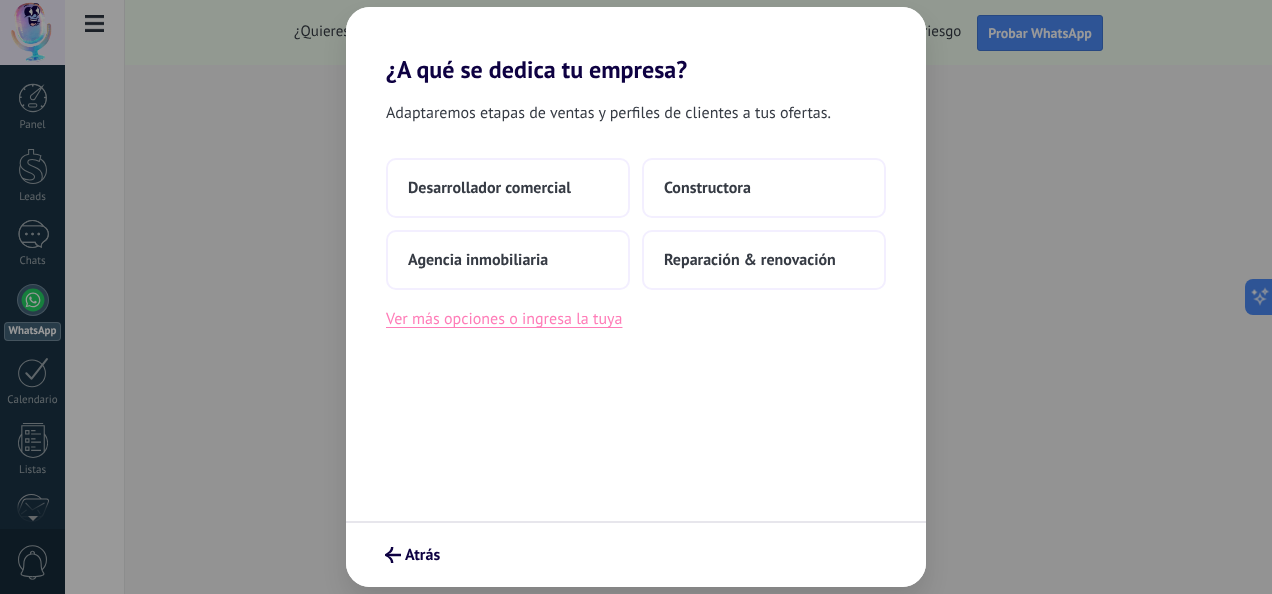 click on "Ver más opciones o ingresa la tuya" at bounding box center [504, 319] 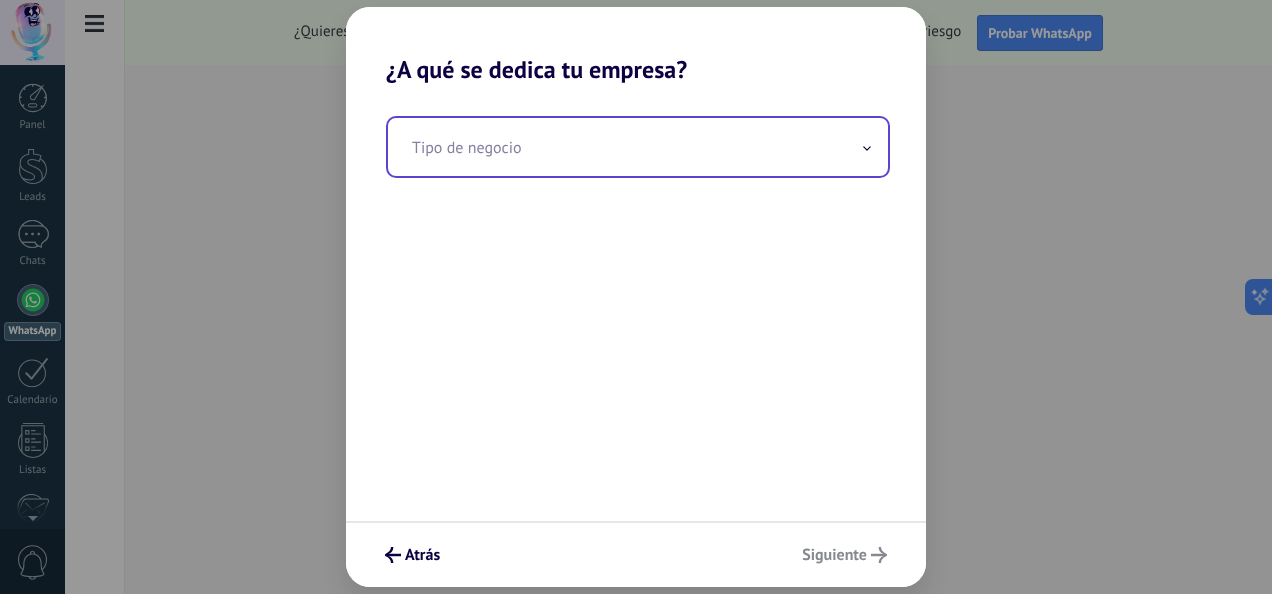 click at bounding box center (638, 147) 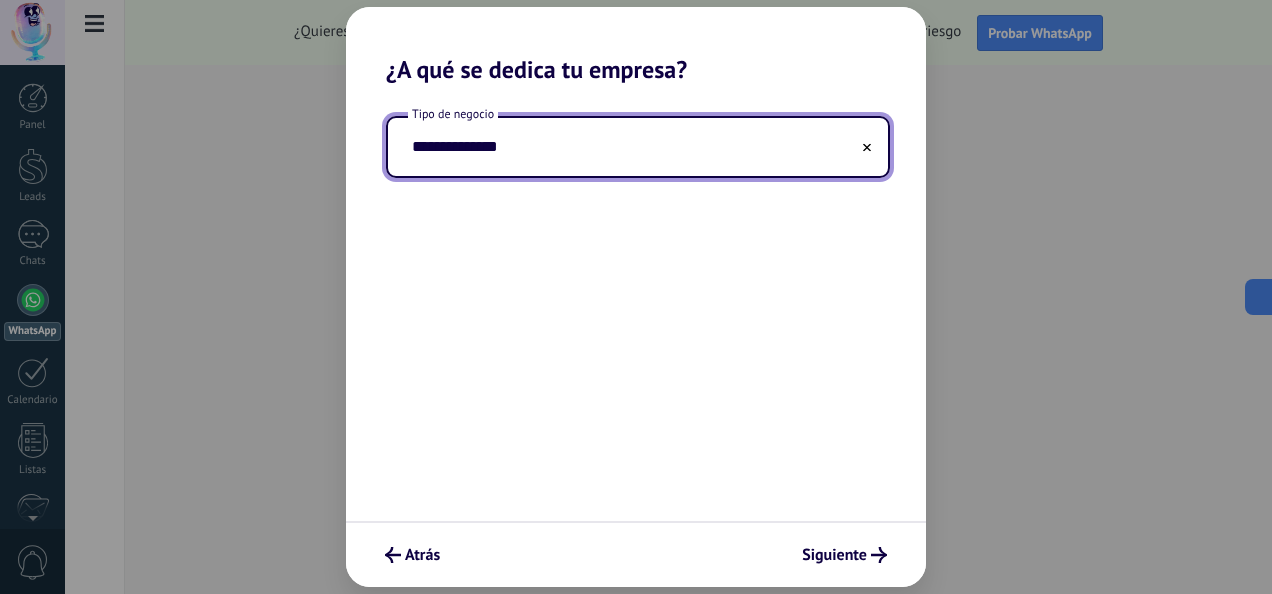type on "**********" 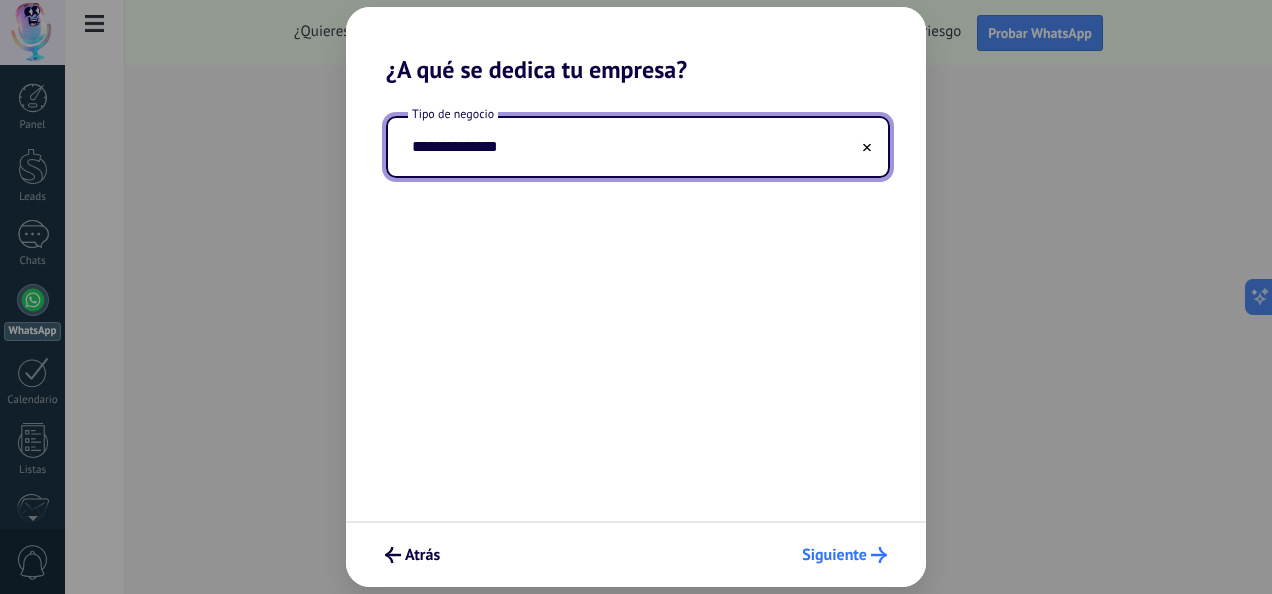click on "Siguiente" at bounding box center [834, 555] 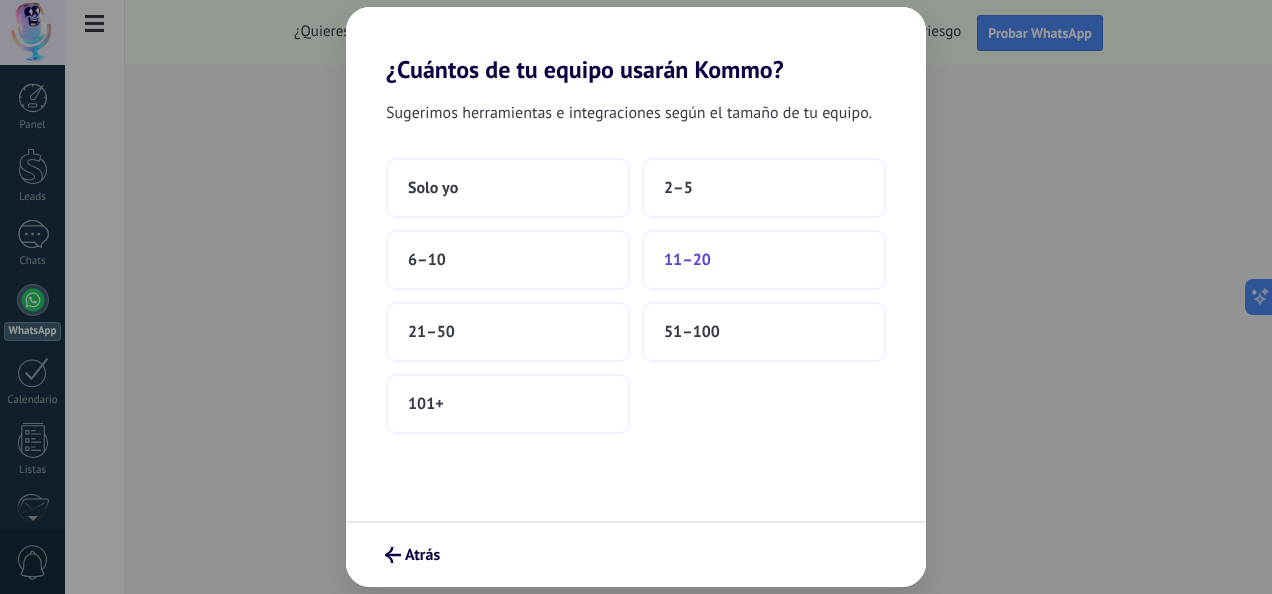 click on "11–20" at bounding box center [764, 260] 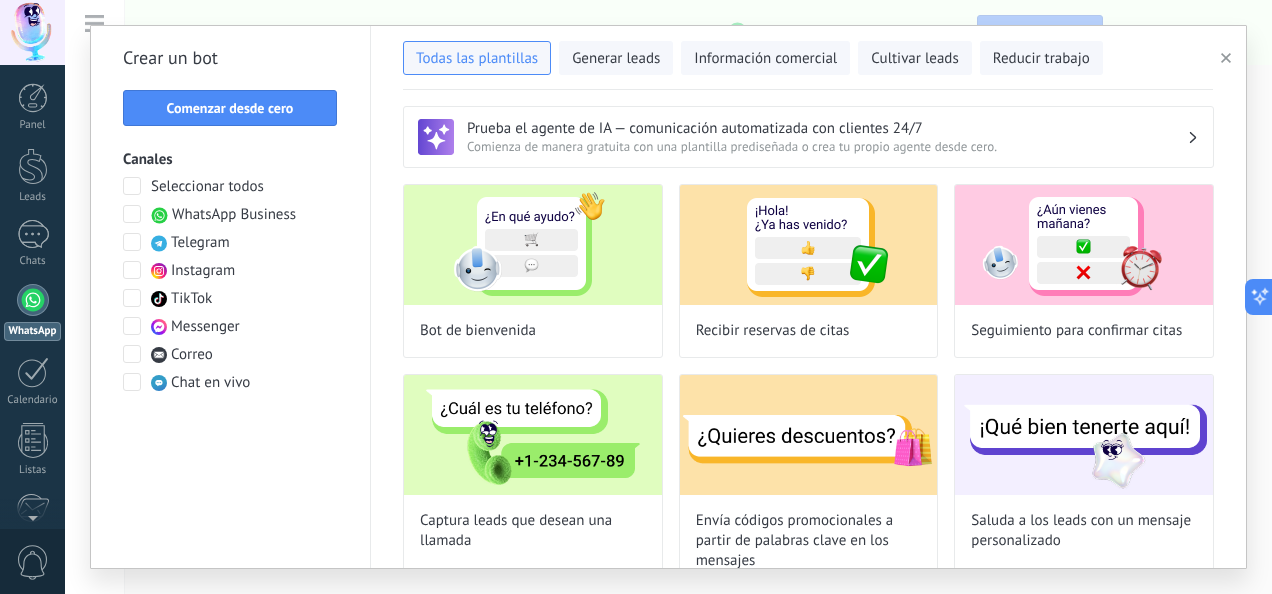 drag, startPoint x: 1270, startPoint y: 115, endPoint x: 1272, endPoint y: 144, distance: 29.068884 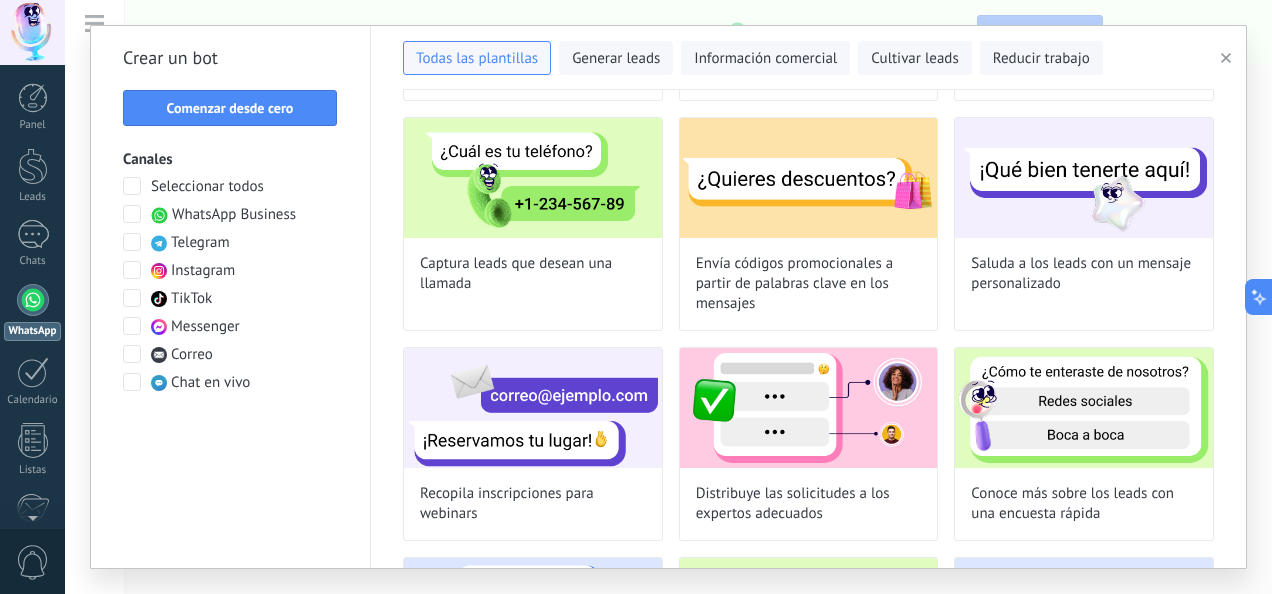 scroll, scrollTop: 262, scrollLeft: 0, axis: vertical 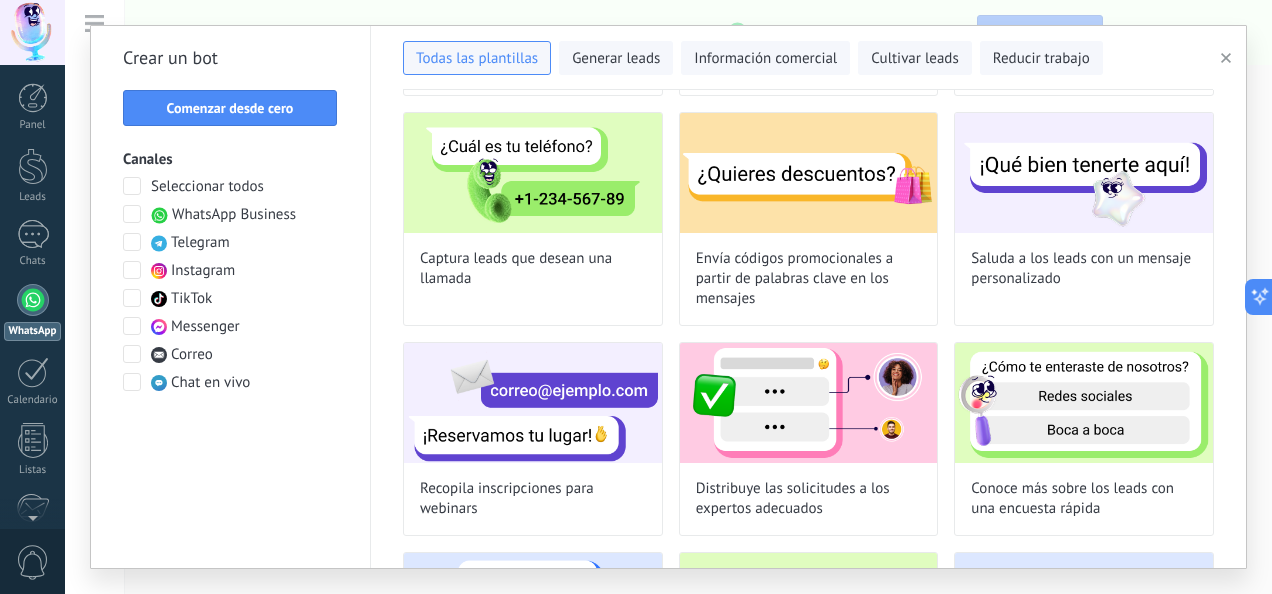 drag, startPoint x: 1237, startPoint y: 243, endPoint x: 1237, endPoint y: 322, distance: 79 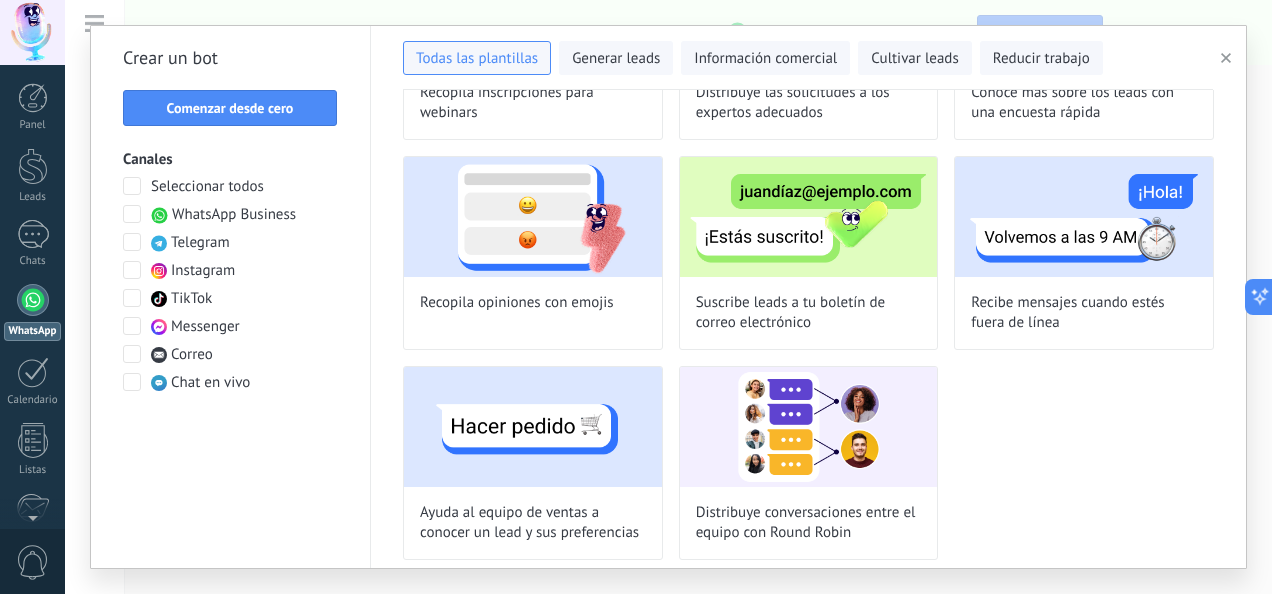 scroll, scrollTop: 661, scrollLeft: 0, axis: vertical 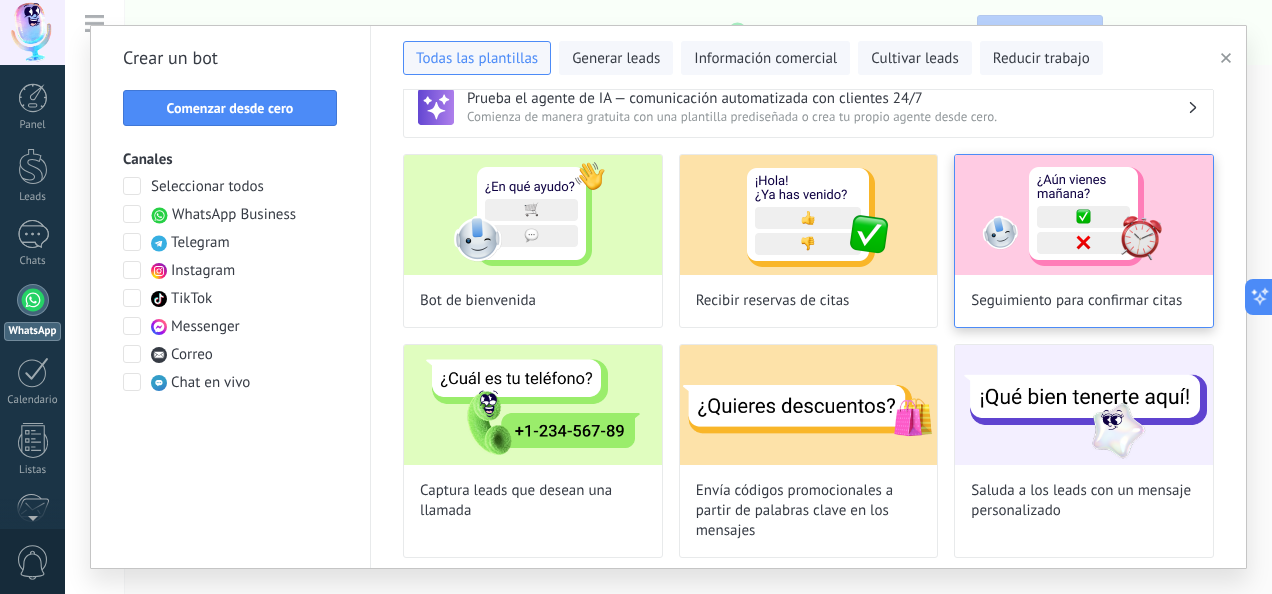 click on "Seguimiento para confirmar citas" at bounding box center [1076, 301] 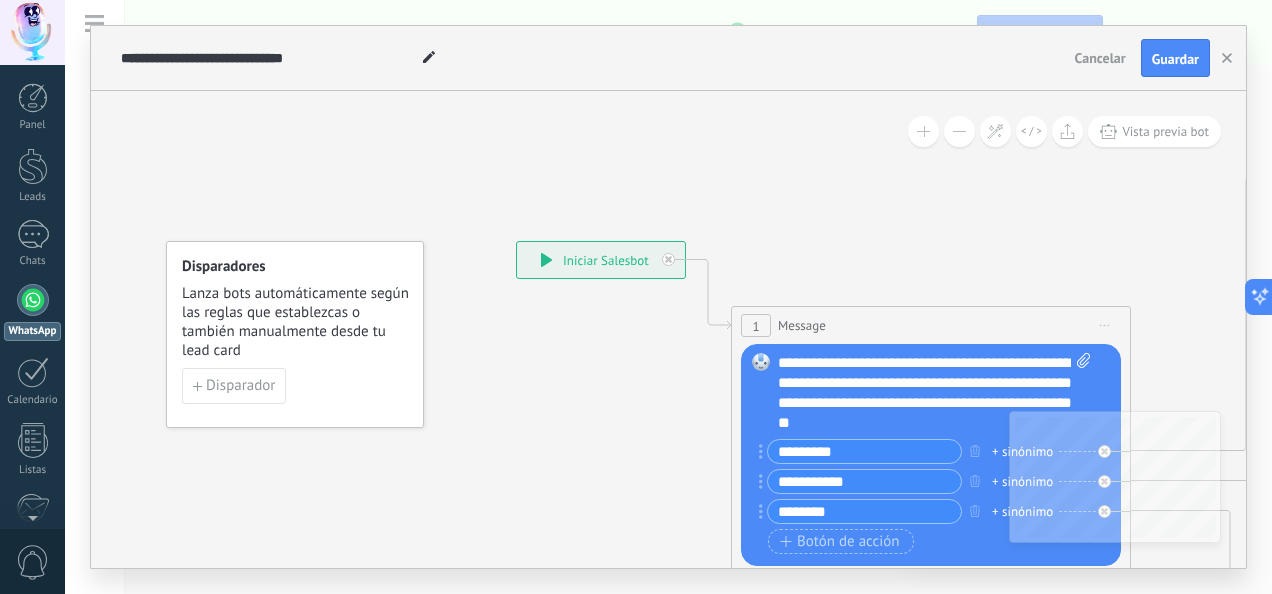 click on "*********" at bounding box center (864, 451) 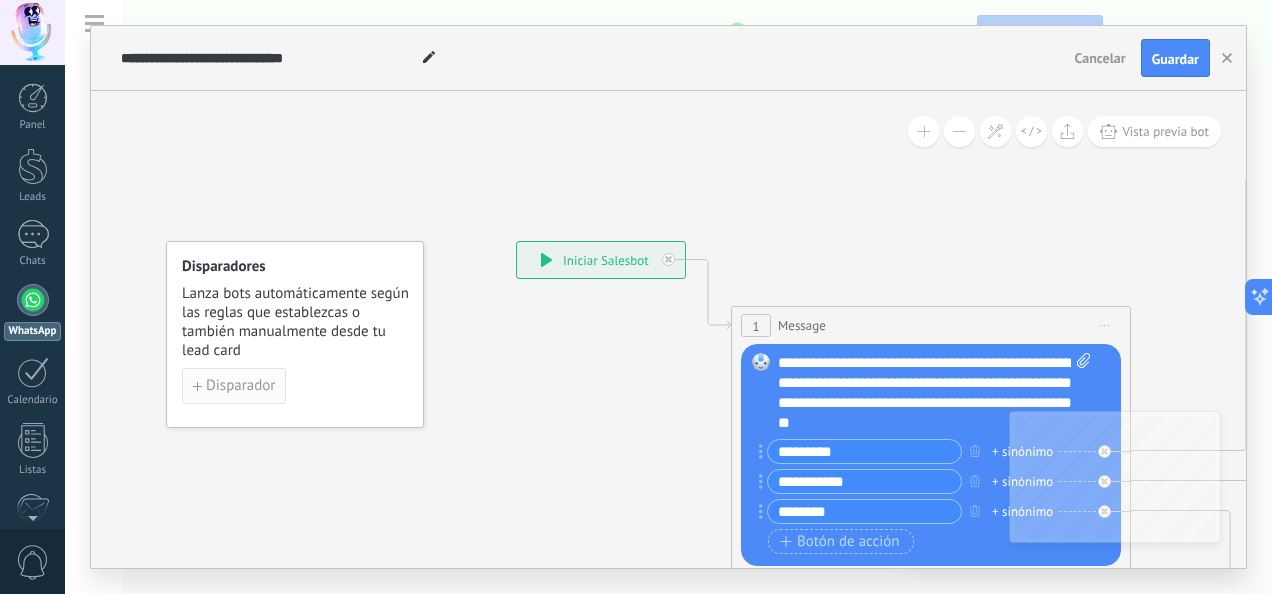 click on "Disparador" at bounding box center (240, 386) 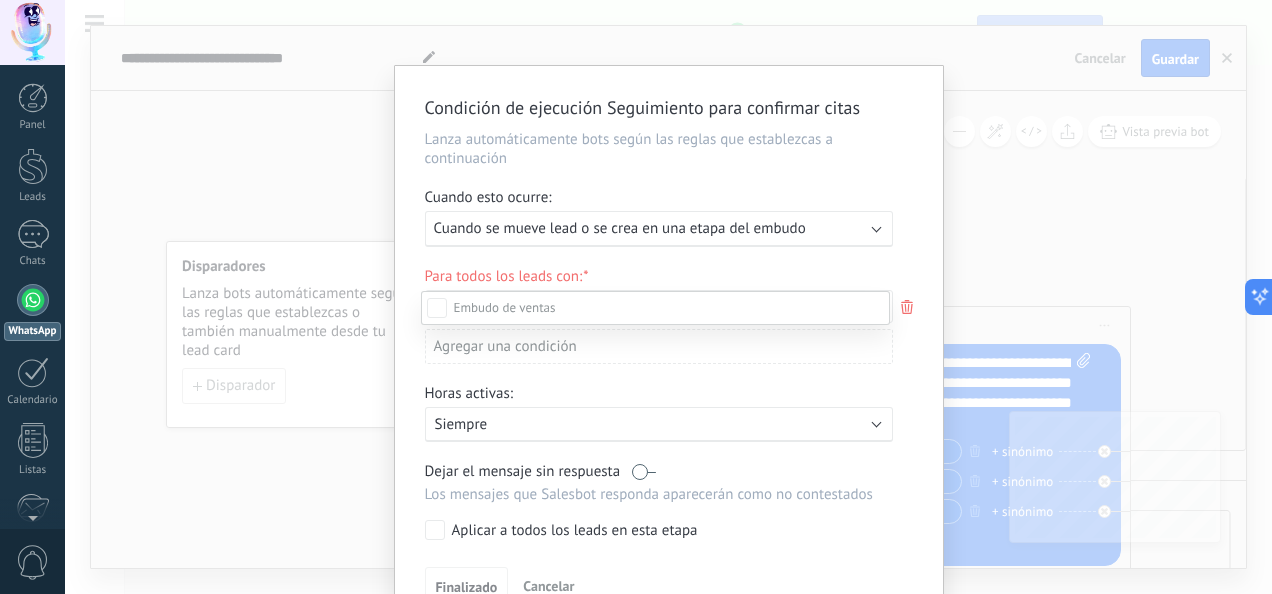 click at bounding box center [668, 297] 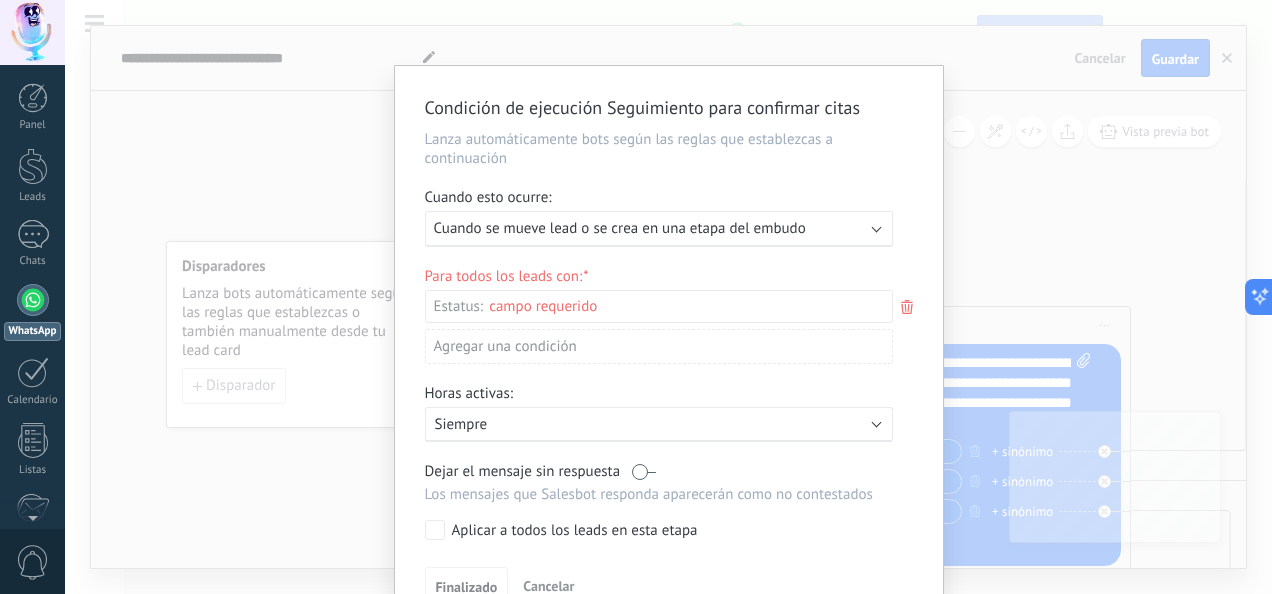 click on "Cuando se mueve lead o se crea en una etapa del embudo" at bounding box center (620, 228) 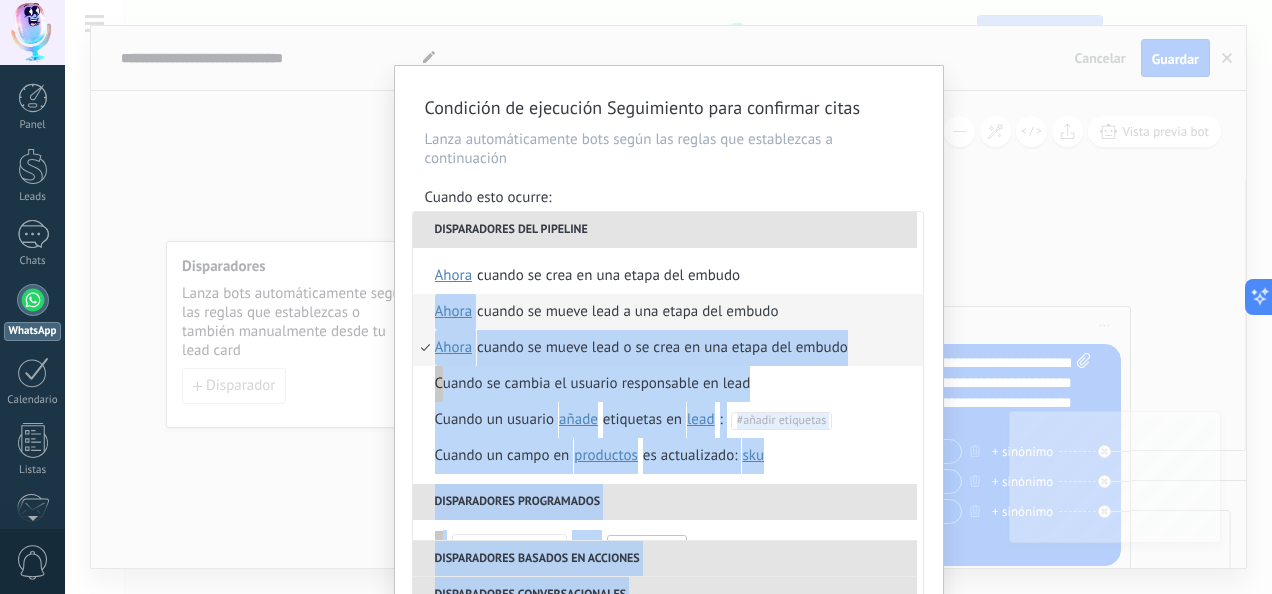 drag, startPoint x: 924, startPoint y: 288, endPoint x: 902, endPoint y: 320, distance: 38.832977 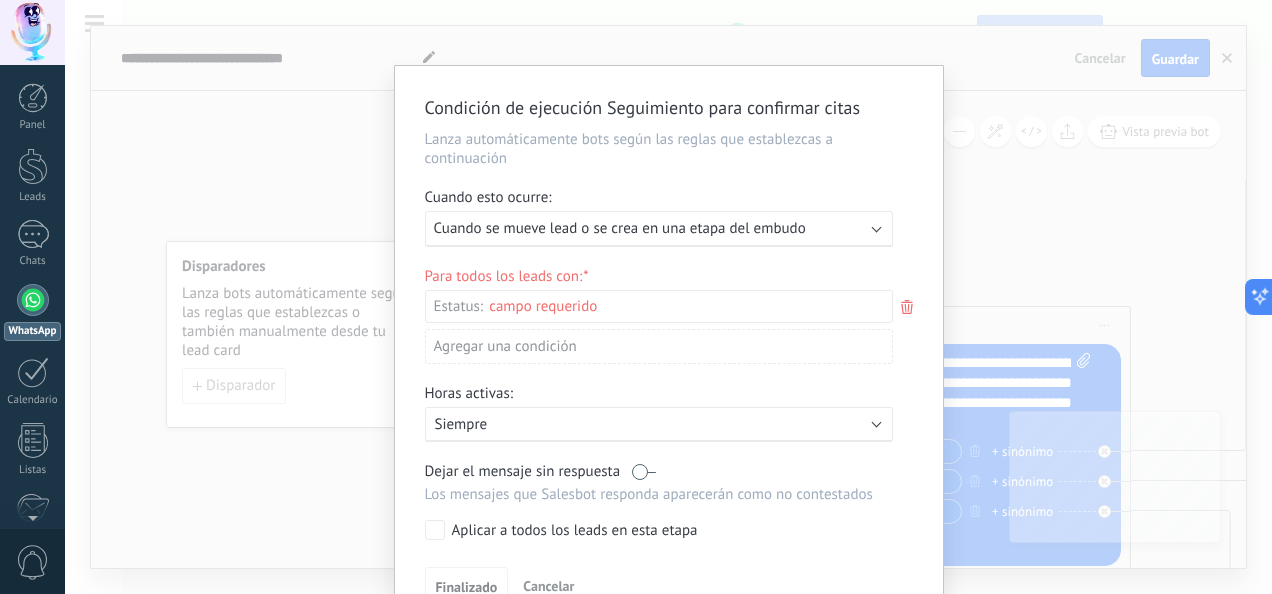 drag, startPoint x: 902, startPoint y: 320, endPoint x: 847, endPoint y: 164, distance: 165.4116 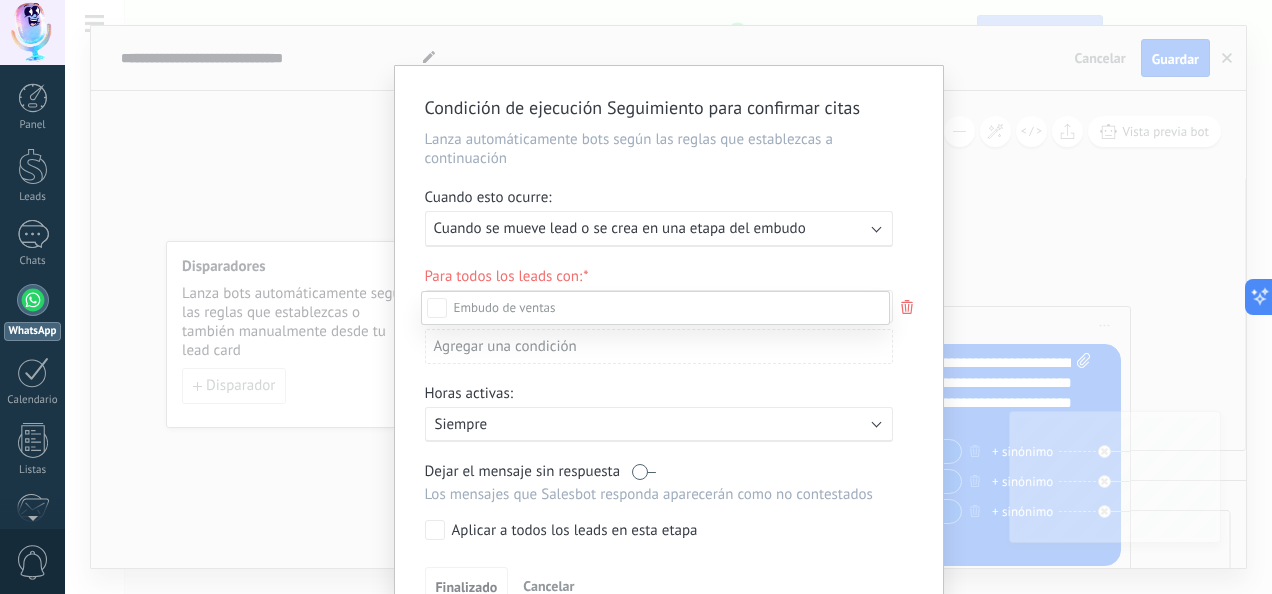 click at bounding box center (668, 297) 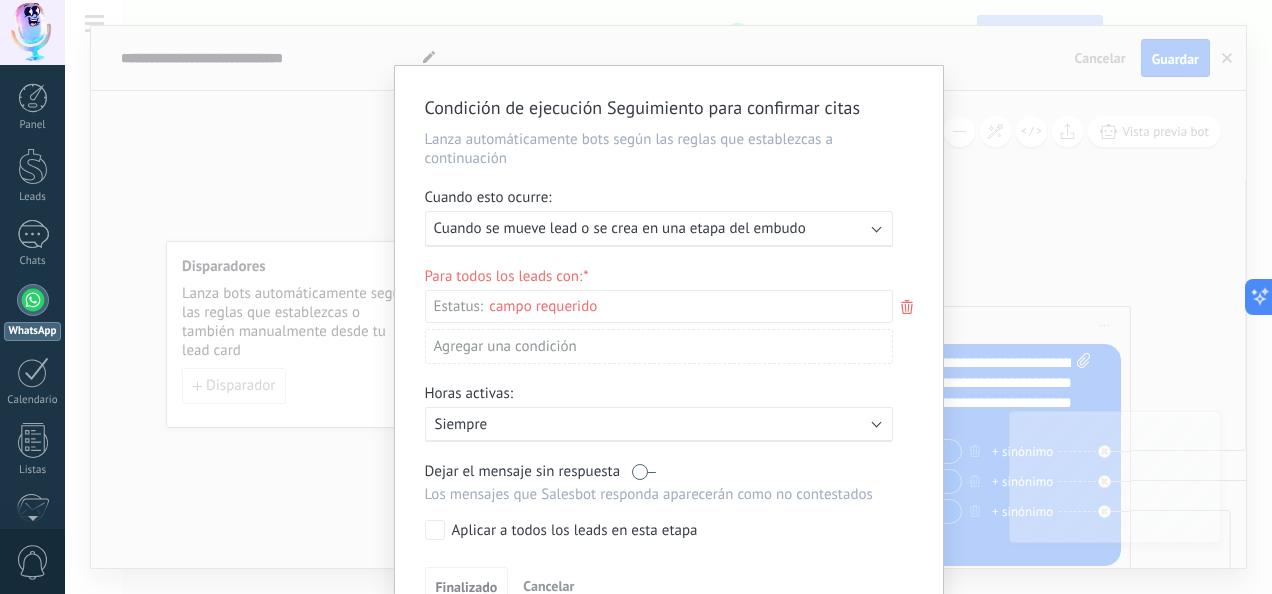 click on "Siempre" at bounding box center (610, 424) 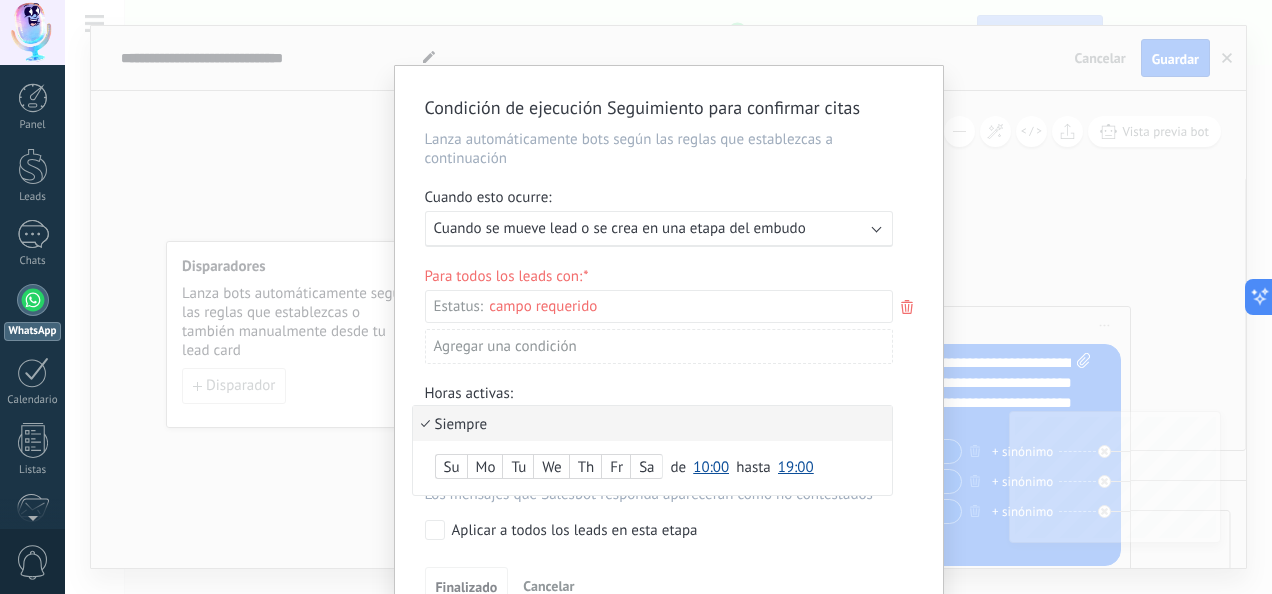 click on "Siempre" at bounding box center (652, 423) 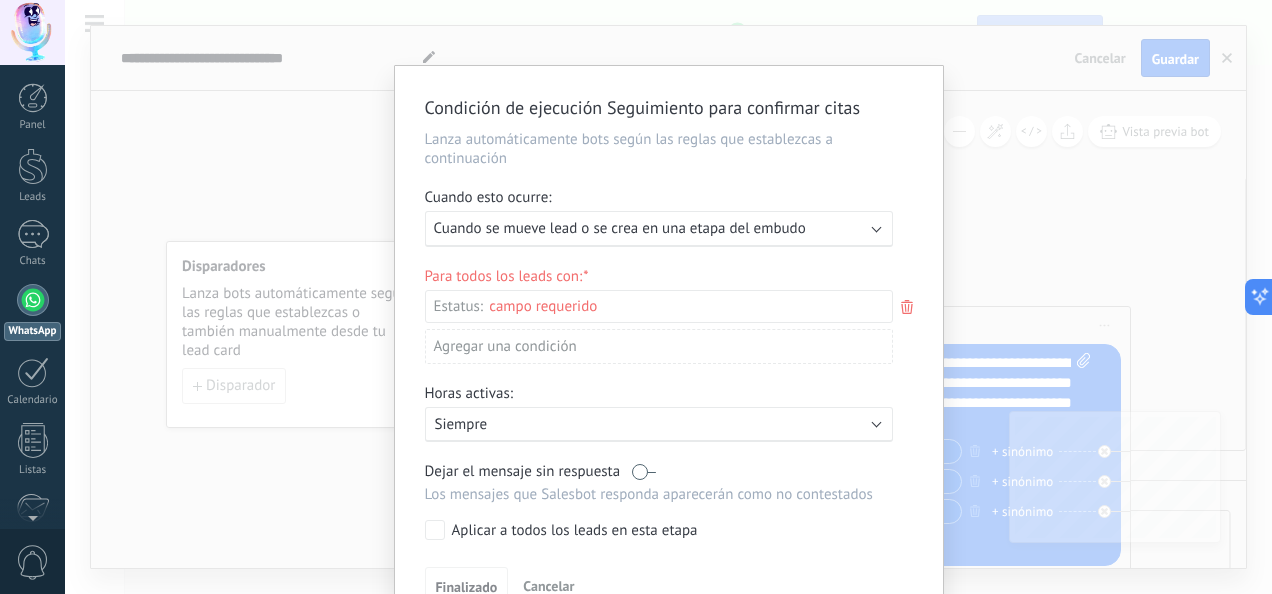 click on "Agregar una condición" at bounding box center (659, 346) 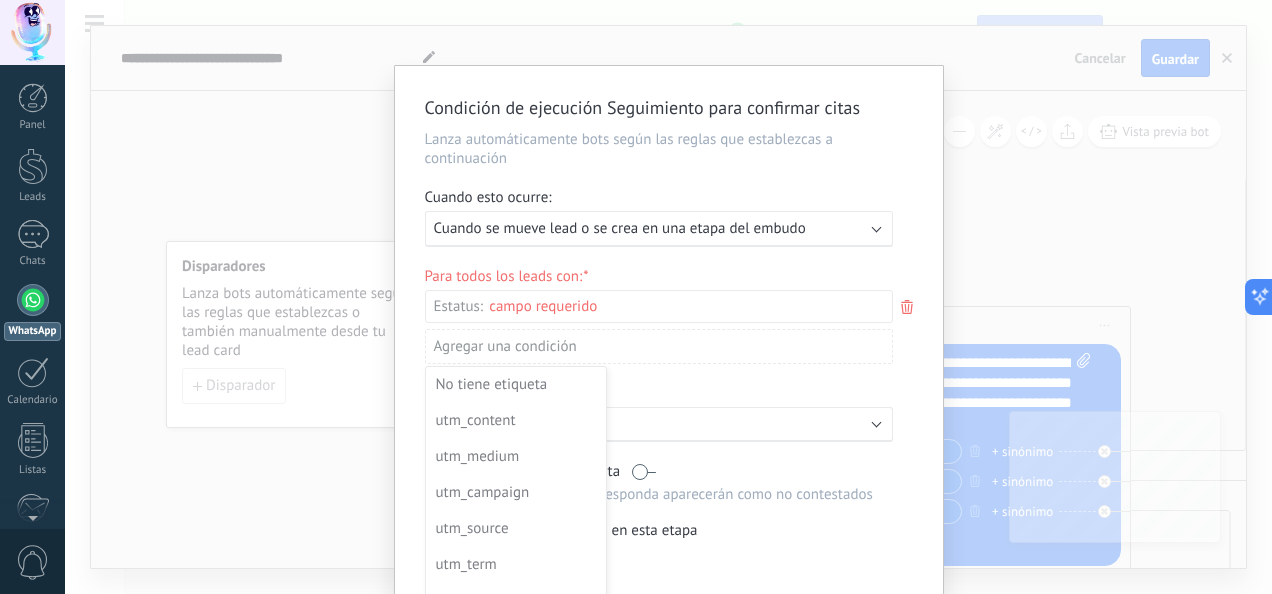 scroll, scrollTop: 180, scrollLeft: 0, axis: vertical 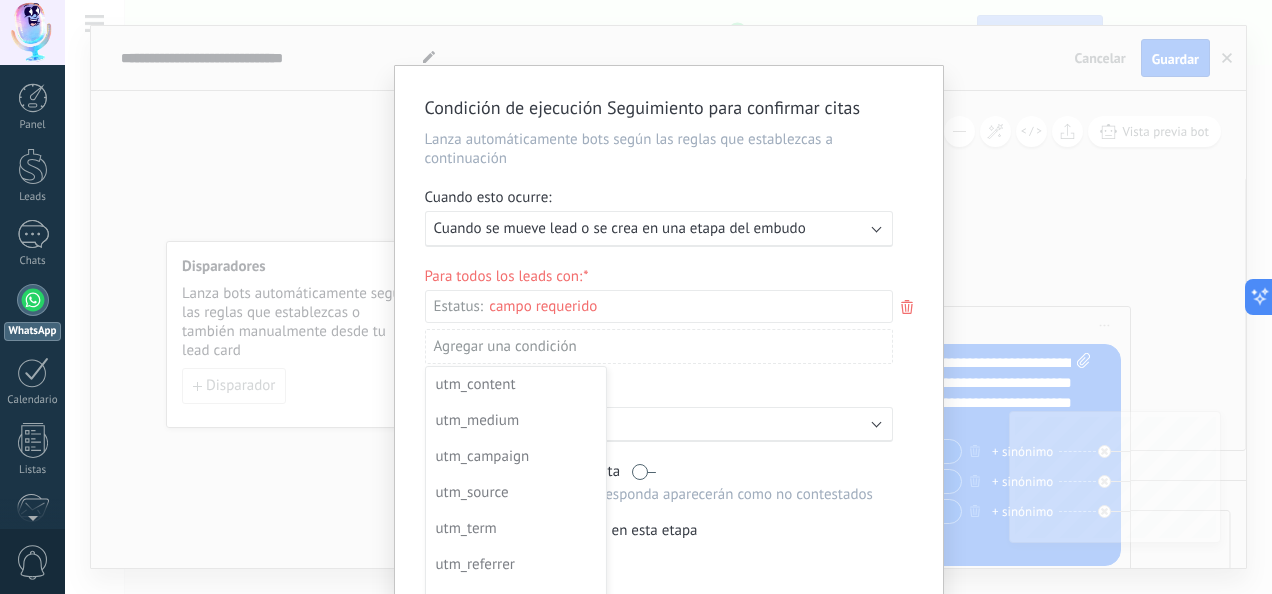 click at bounding box center (669, 351) 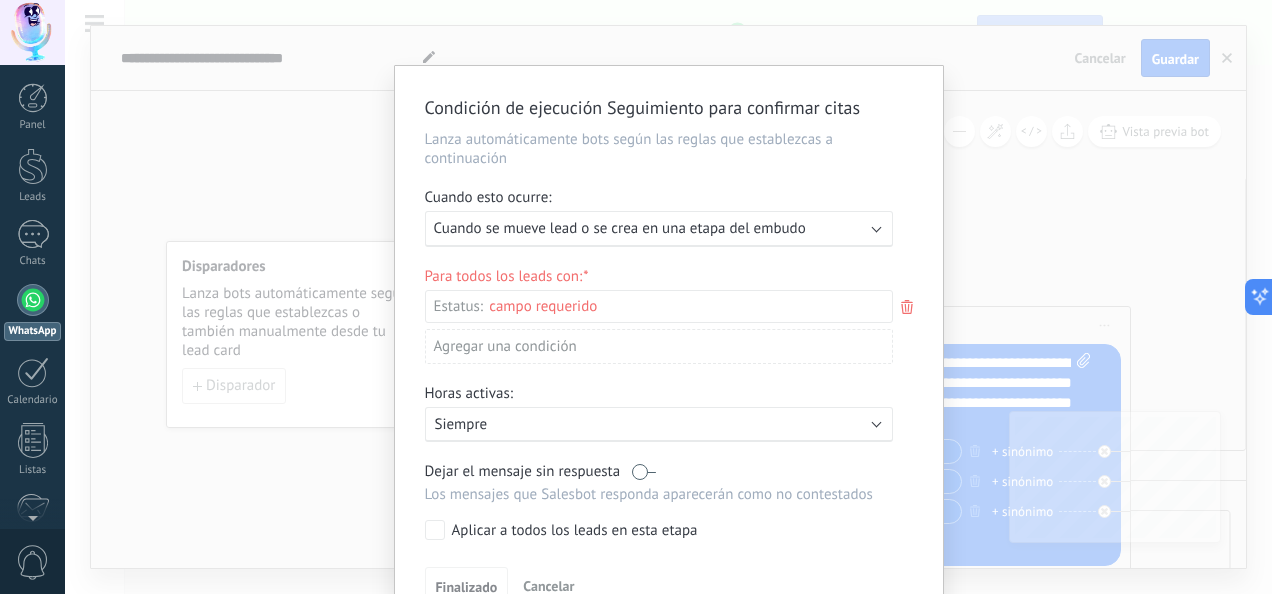 click on "Cancelar" at bounding box center [548, 586] 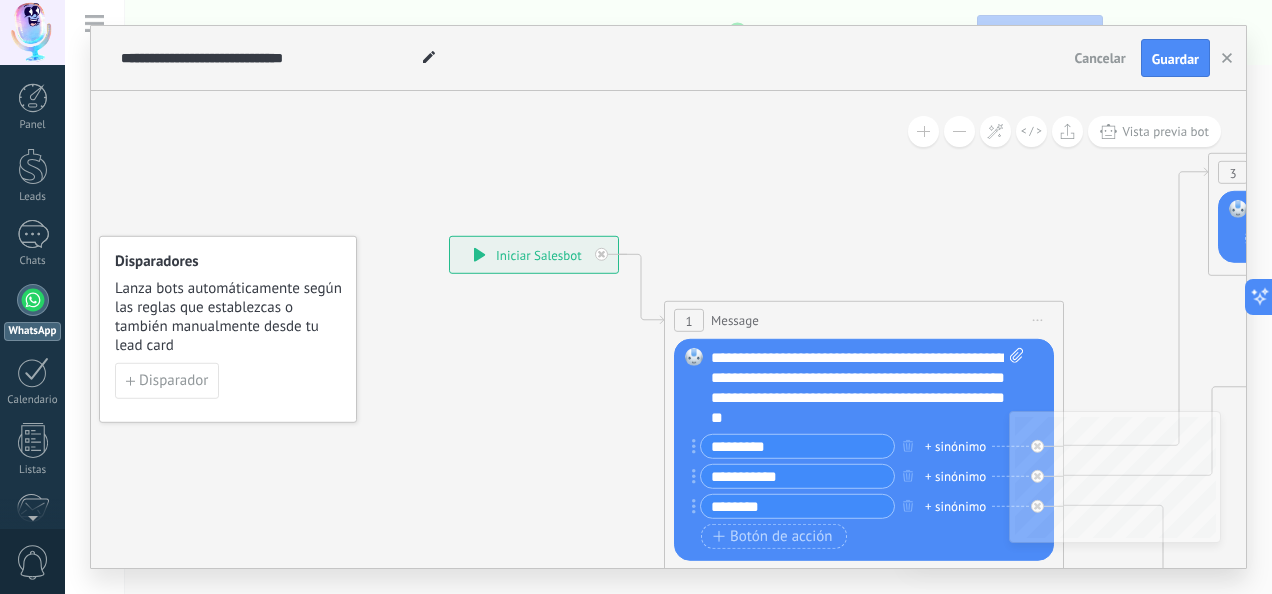 click on "**********" at bounding box center (534, 255) 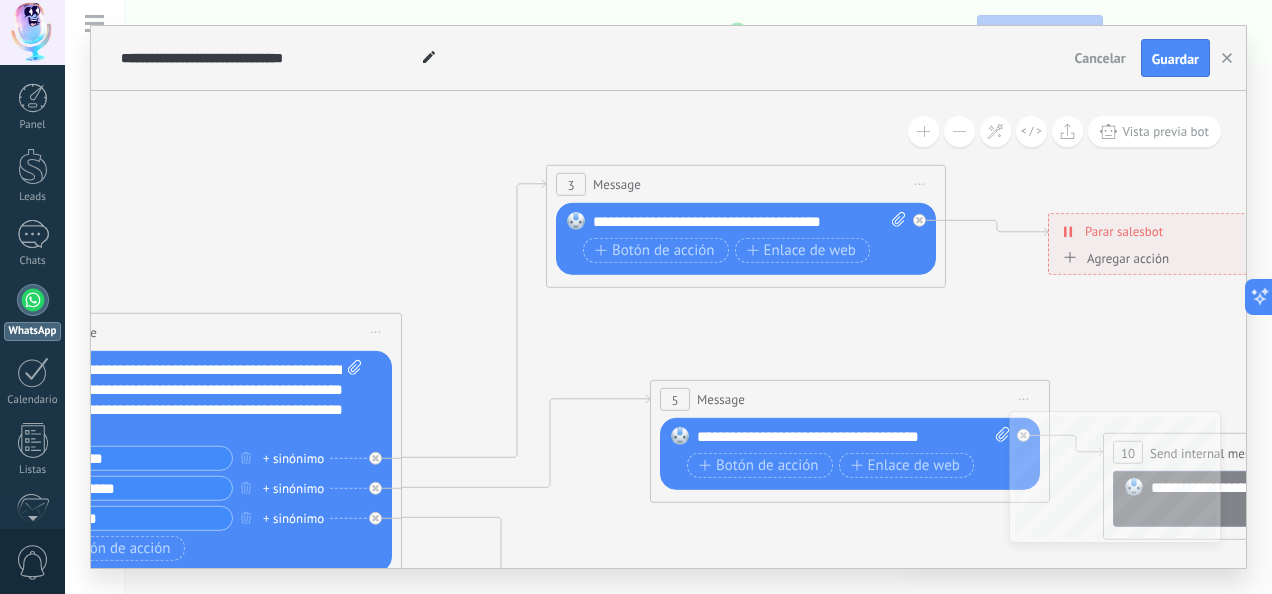 drag, startPoint x: 724, startPoint y: 366, endPoint x: 682, endPoint y: 280, distance: 95.707886 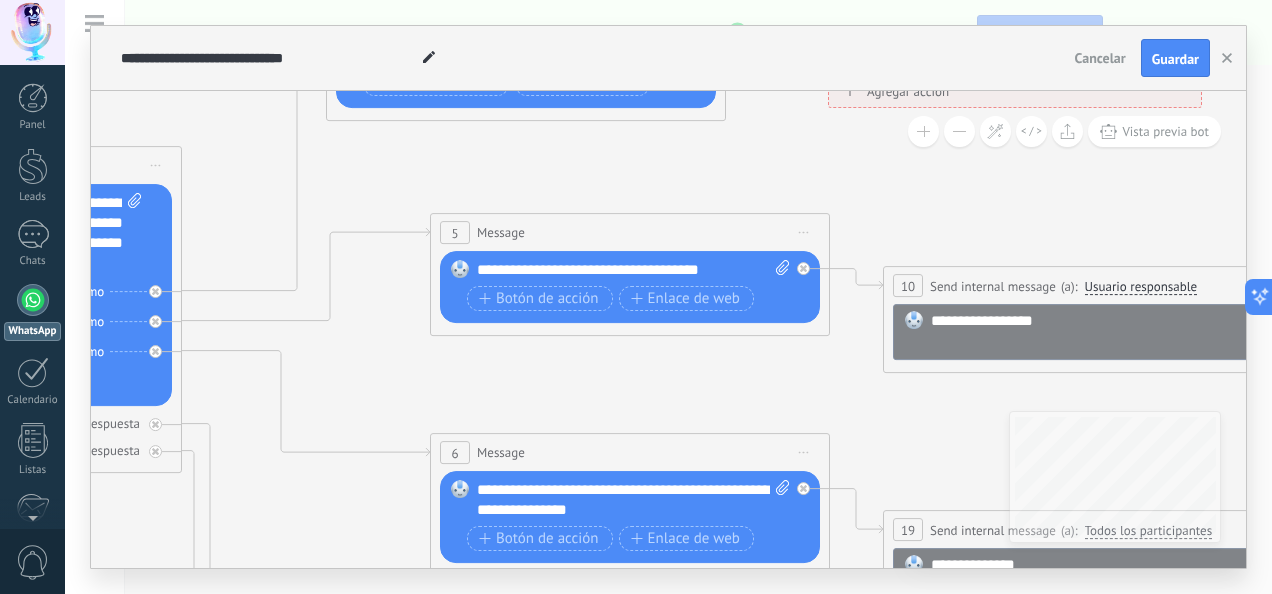 drag, startPoint x: 682, startPoint y: 280, endPoint x: 441, endPoint y: 157, distance: 270.57346 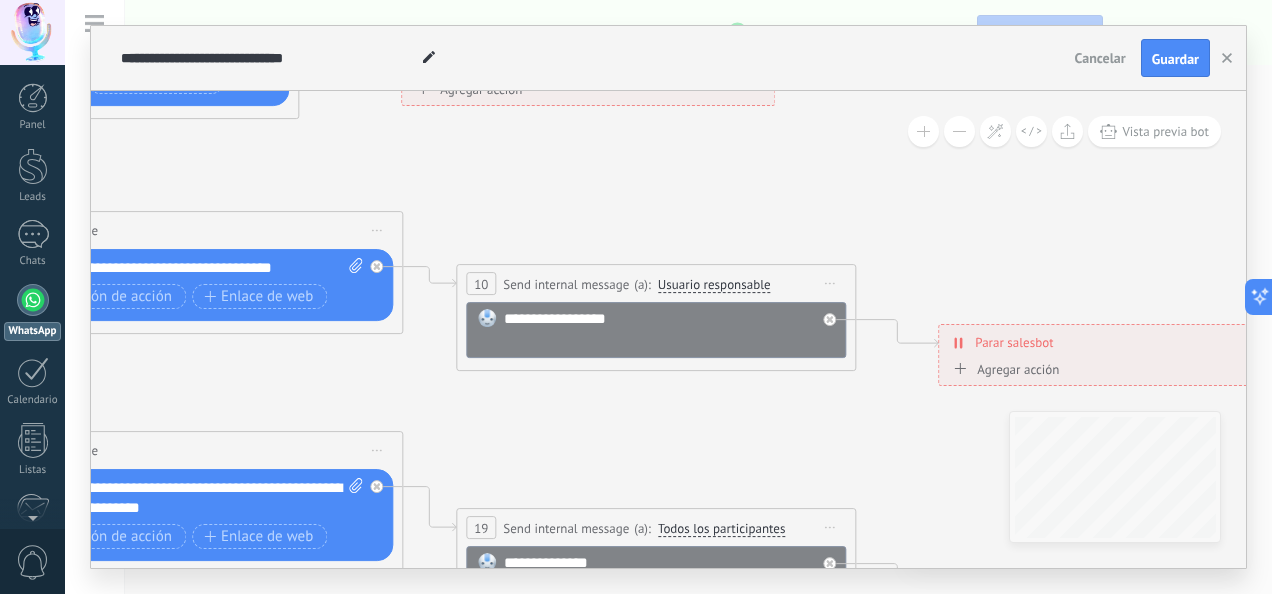 drag, startPoint x: 636, startPoint y: 188, endPoint x: 241, endPoint y: 180, distance: 395.081 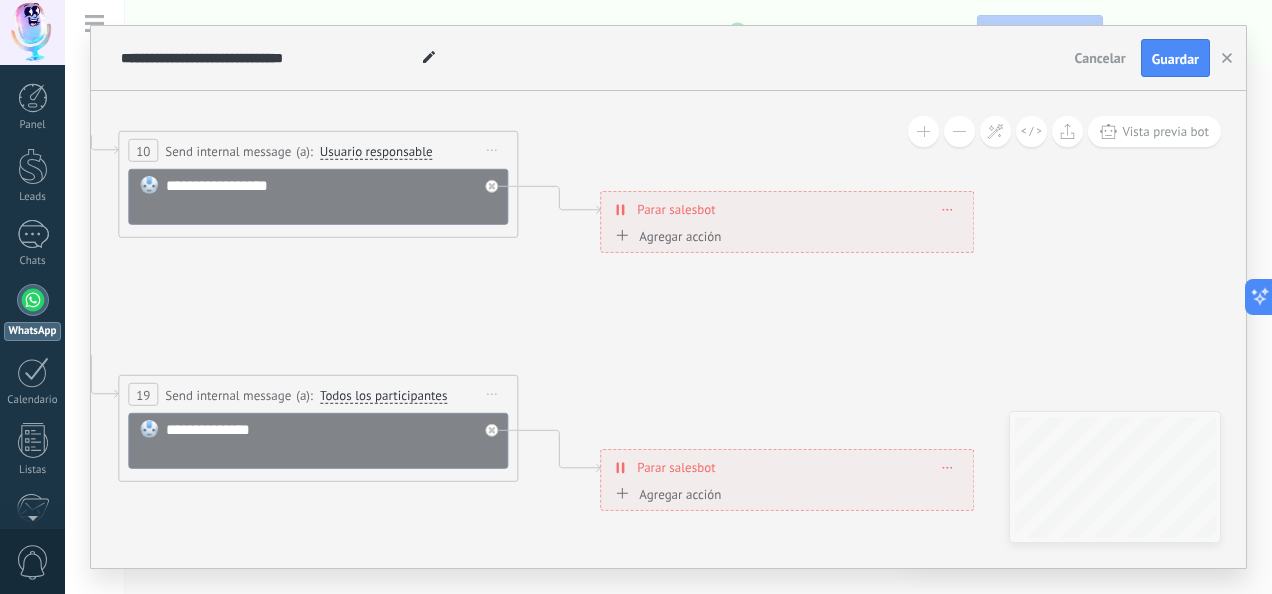 drag, startPoint x: 576, startPoint y: 222, endPoint x: 233, endPoint y: 85, distance: 369.34808 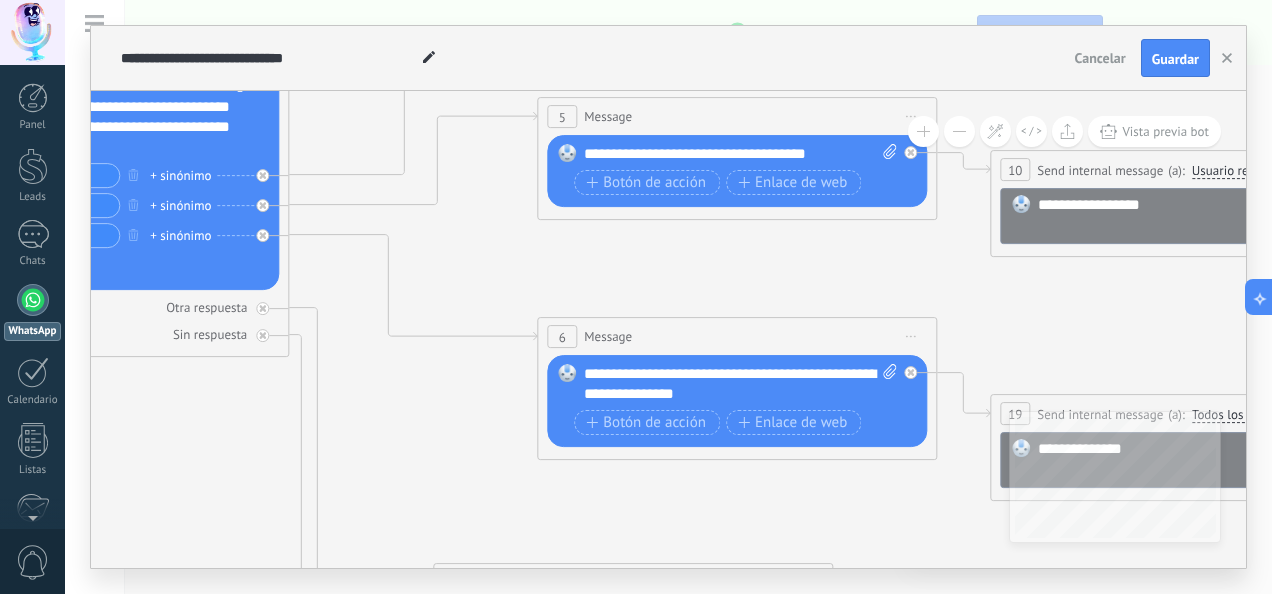 drag, startPoint x: 398, startPoint y: 328, endPoint x: 1271, endPoint y: 352, distance: 873.32983 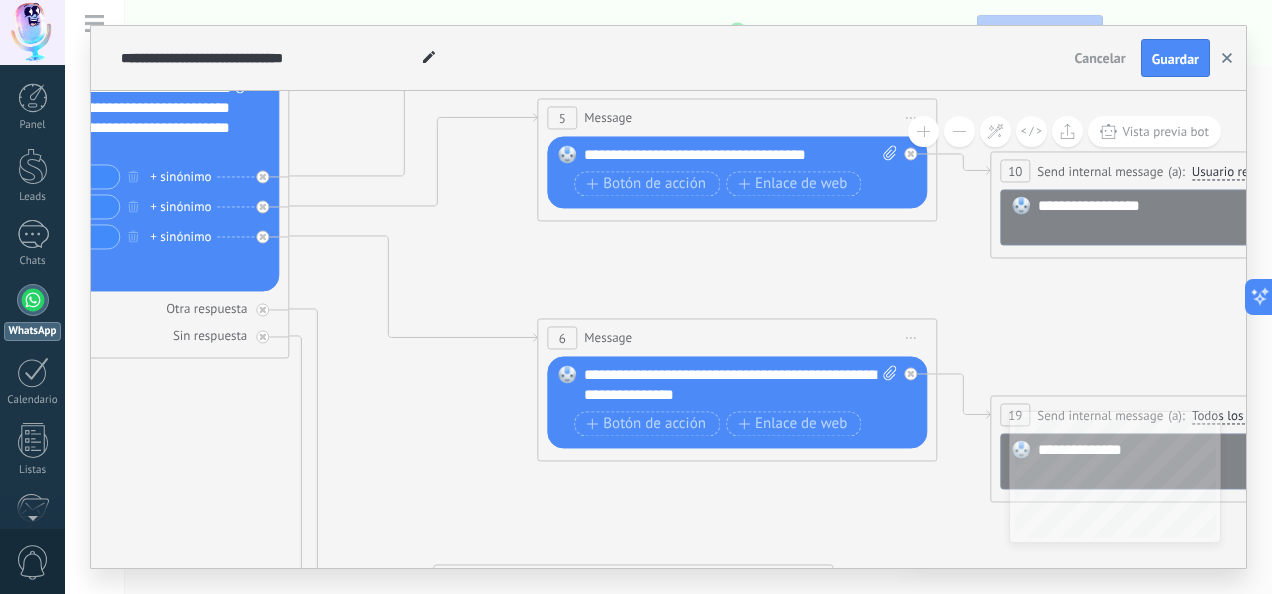 click at bounding box center (1227, 58) 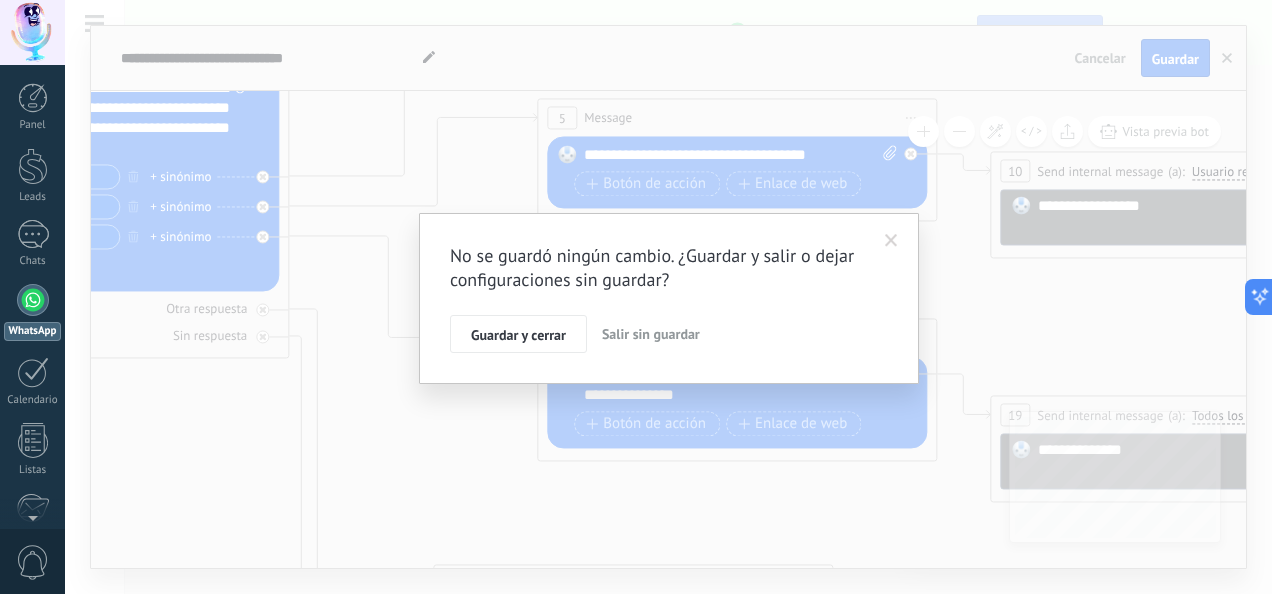 click on "Salir sin guardar" at bounding box center [651, 334] 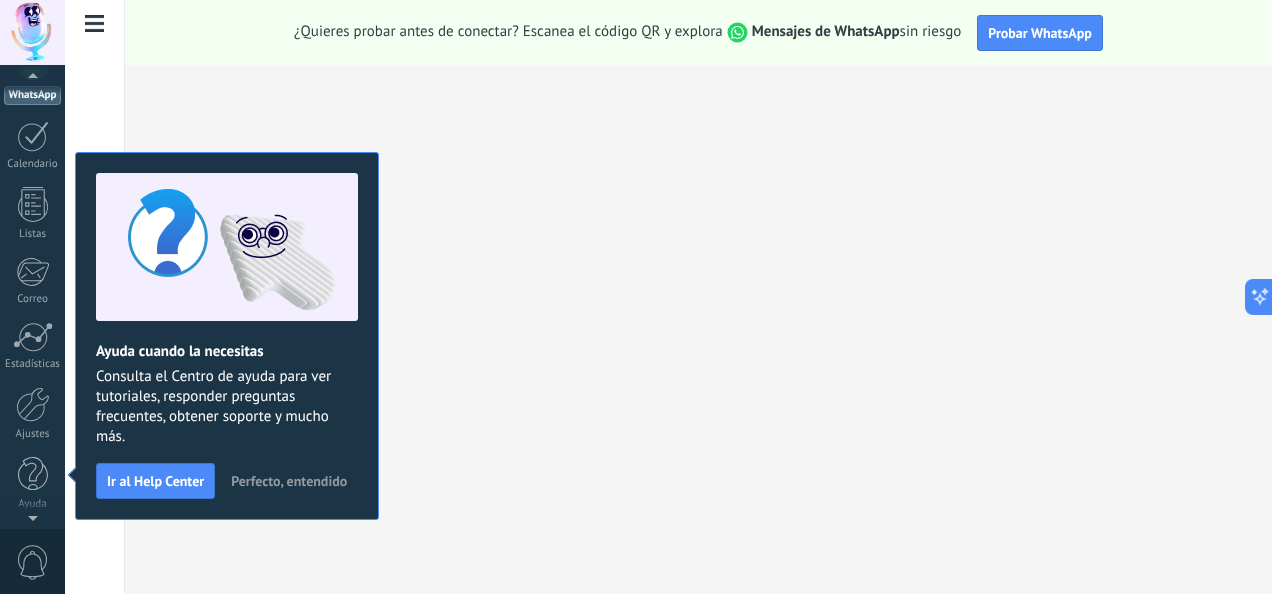 scroll, scrollTop: 0, scrollLeft: 0, axis: both 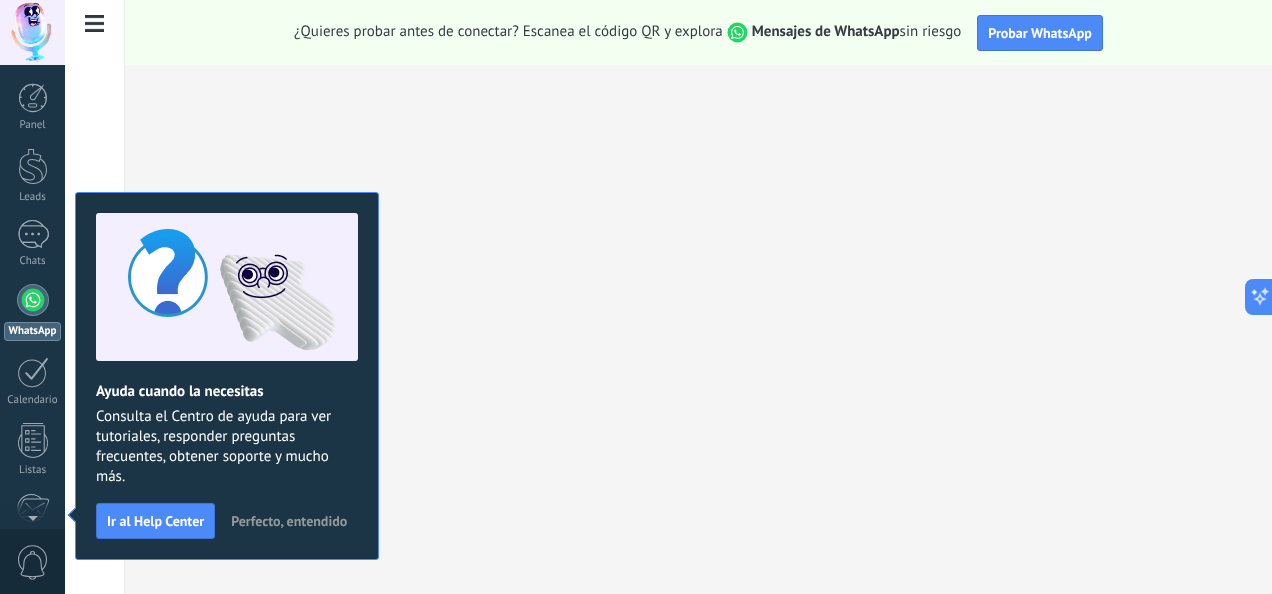 click on "WhatsApp" at bounding box center [32, 312] 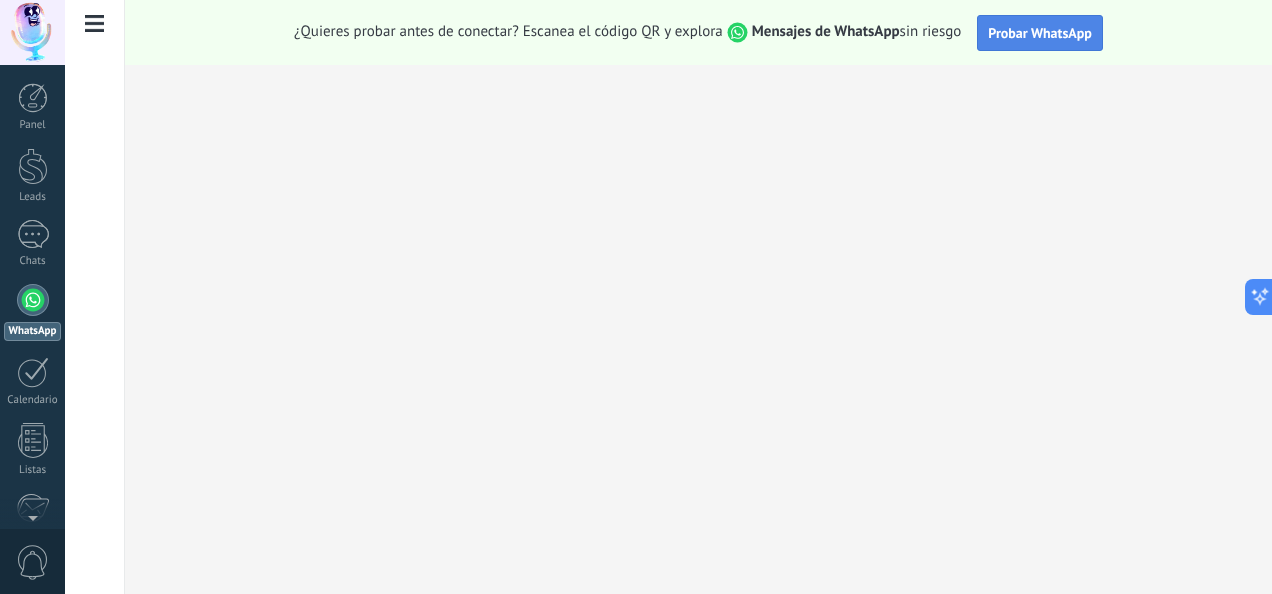 click on "Probar WhatsApp" at bounding box center [1040, 33] 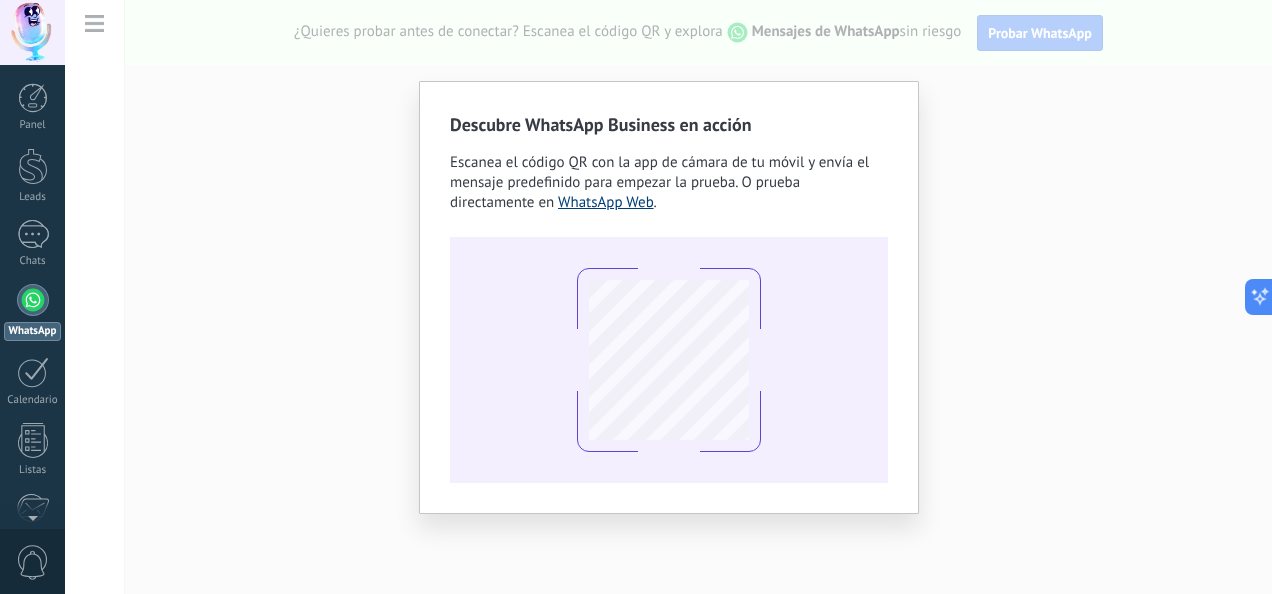 click on "WhatsApp Web" at bounding box center (606, 202) 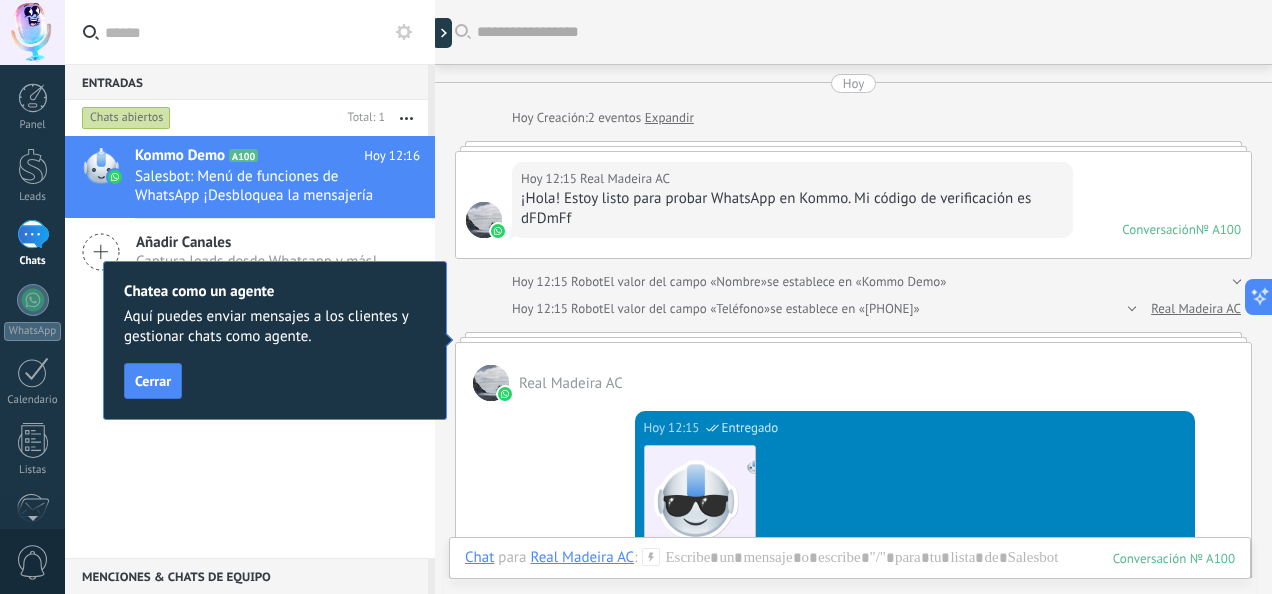 scroll, scrollTop: 1789, scrollLeft: 0, axis: vertical 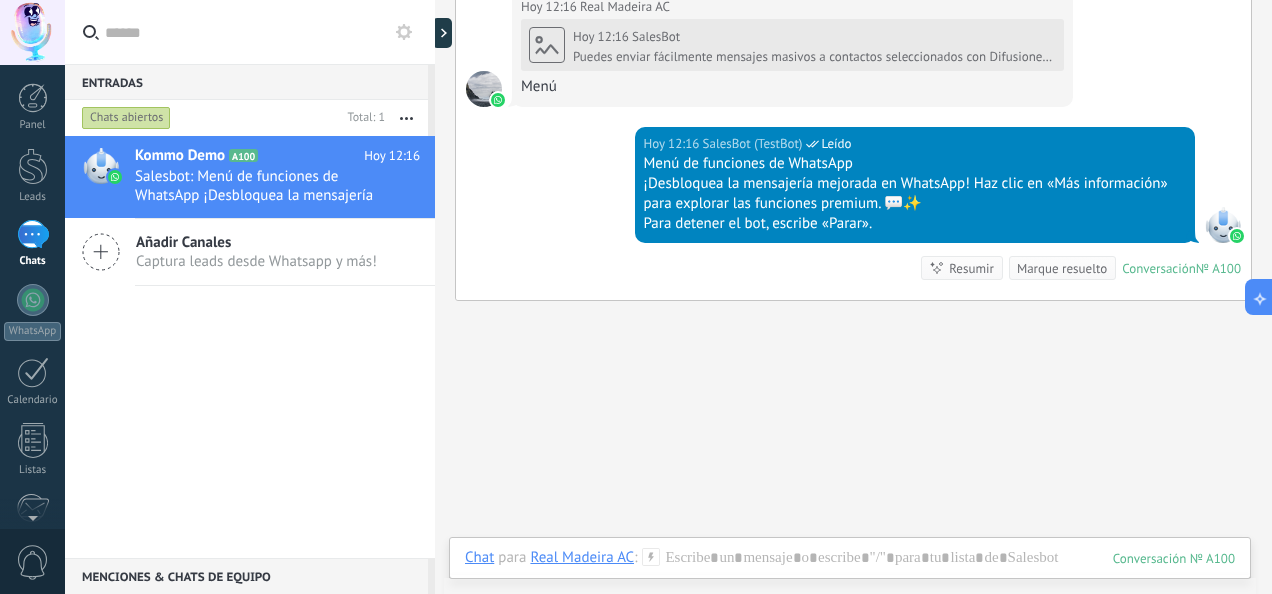 click on "Captura leads desde Whatsapp y más!" at bounding box center (256, 261) 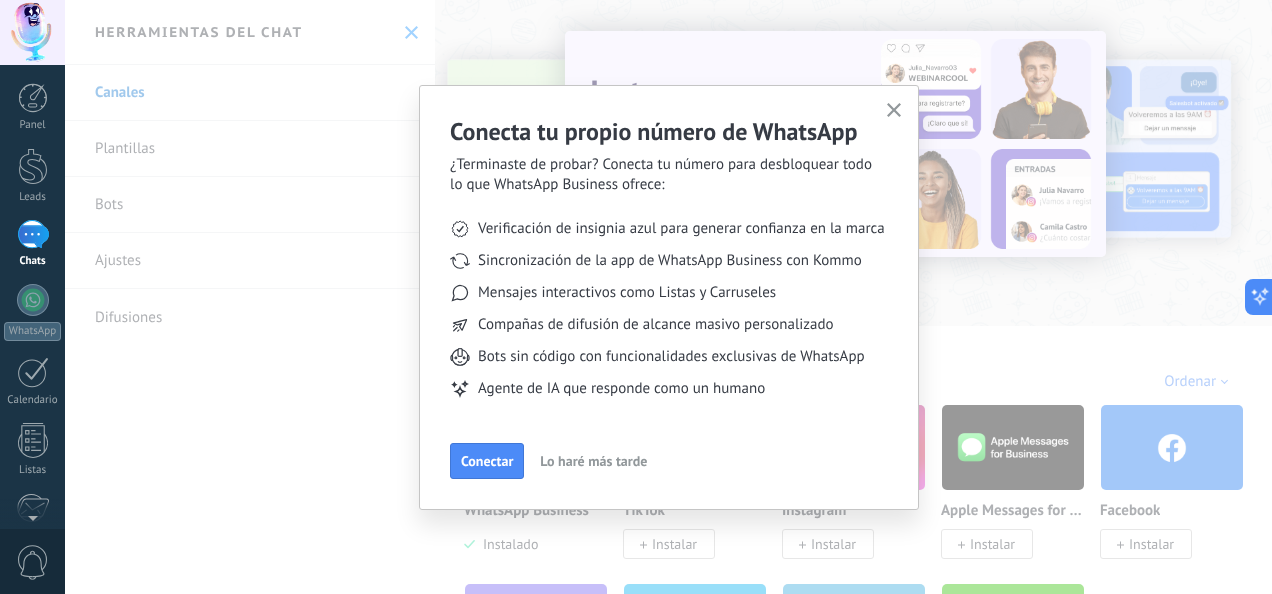 click on "Conecta tu propio número de WhatsApp ¿Terminaste de probar? Conecta tu número para desbloquear todo lo que WhatsApp Business ofrece: Verificación de insignia azul para generar confianza en la marca Sincronización de la app de WhatsApp Business con Kommo Mensajes interactivos como Listas y Carruseles Compañas de difusión de alcance masivo personalizado Bots sin código con funcionalidades exclusivas de WhatsApp Agente de IA que responde como un humano Conectar Lo haré más tarde" at bounding box center (668, 297) 